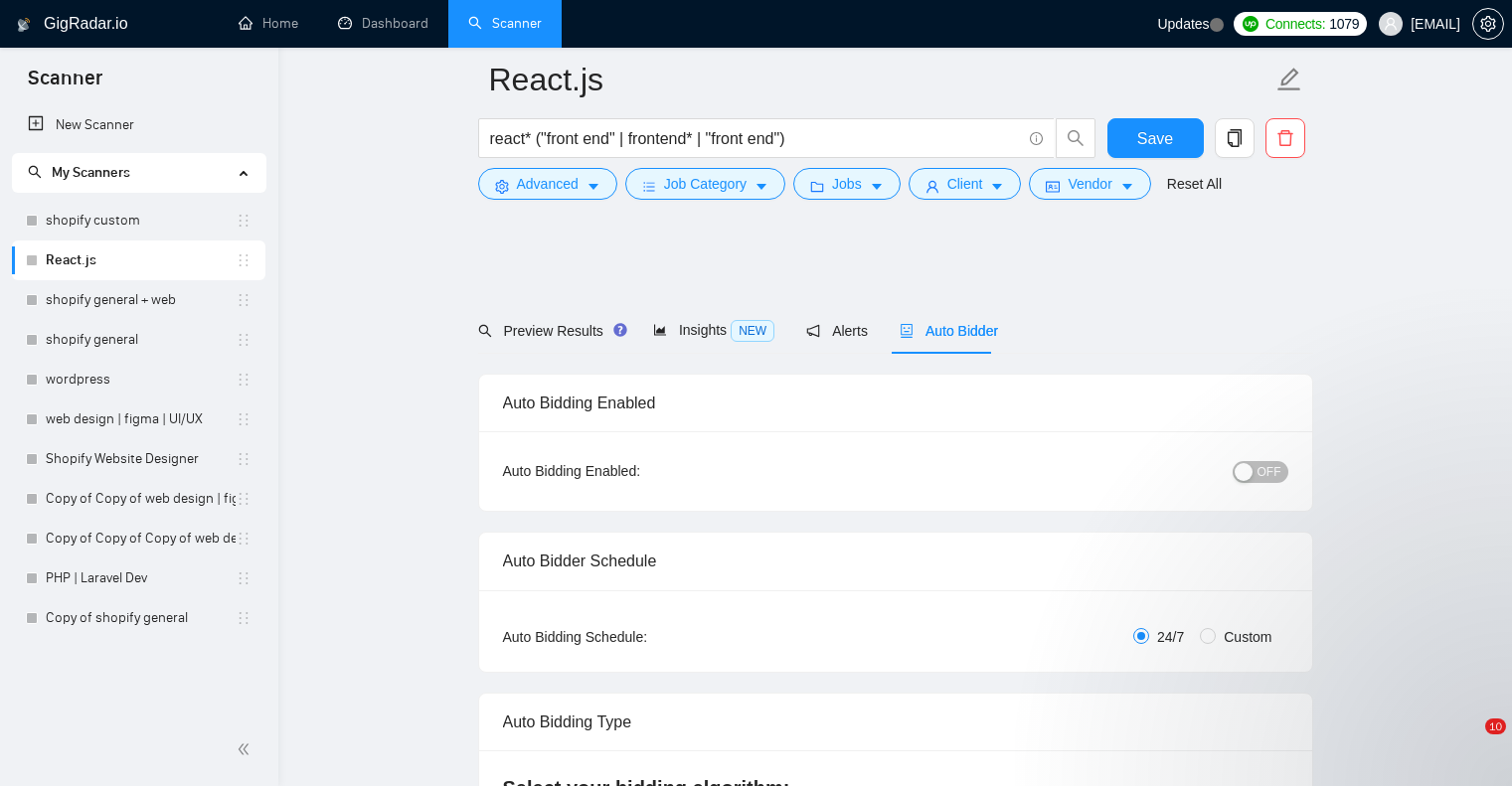 scroll, scrollTop: 3047, scrollLeft: 0, axis: vertical 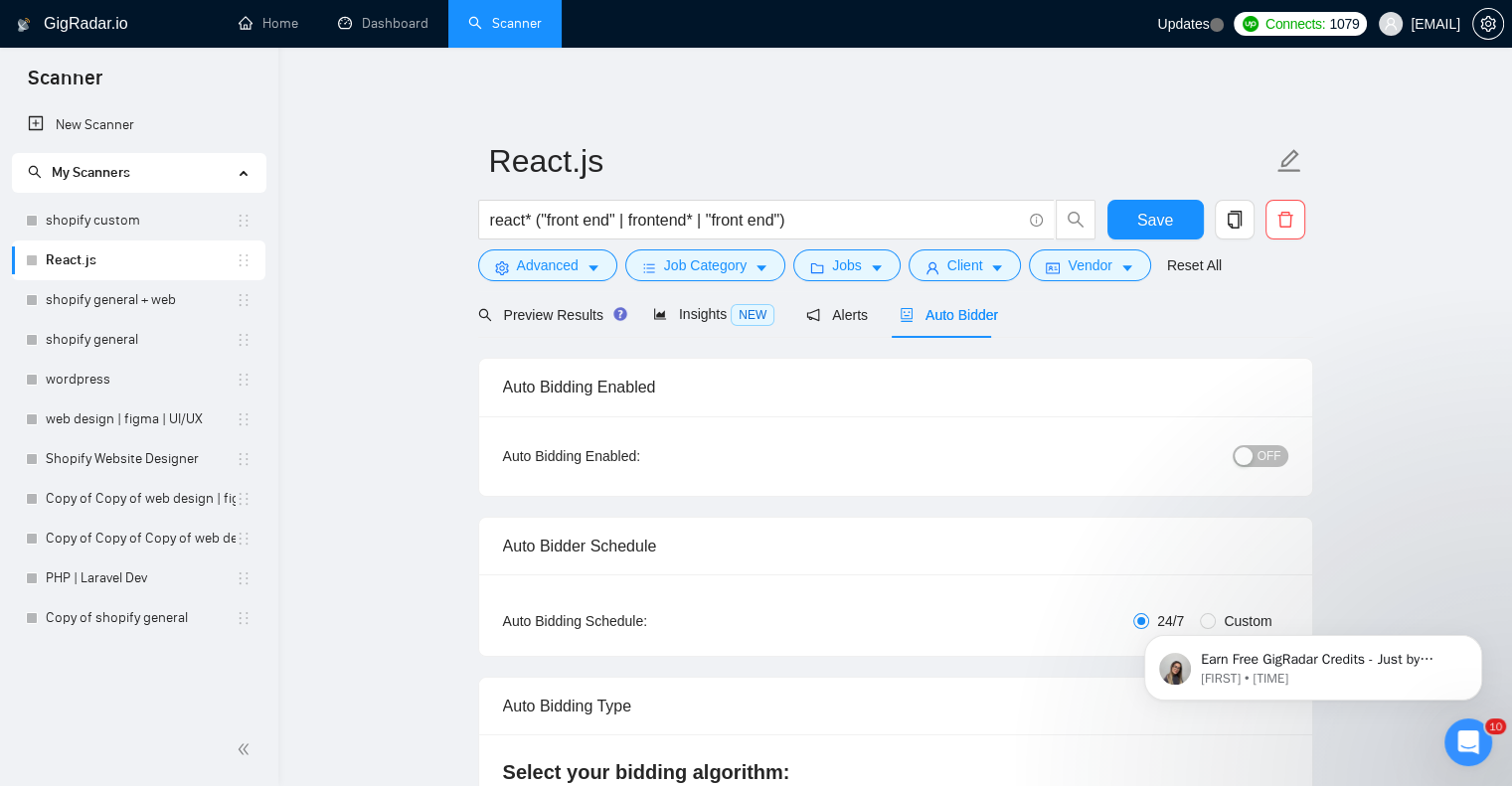 click on "OFF" at bounding box center [1269, 456] 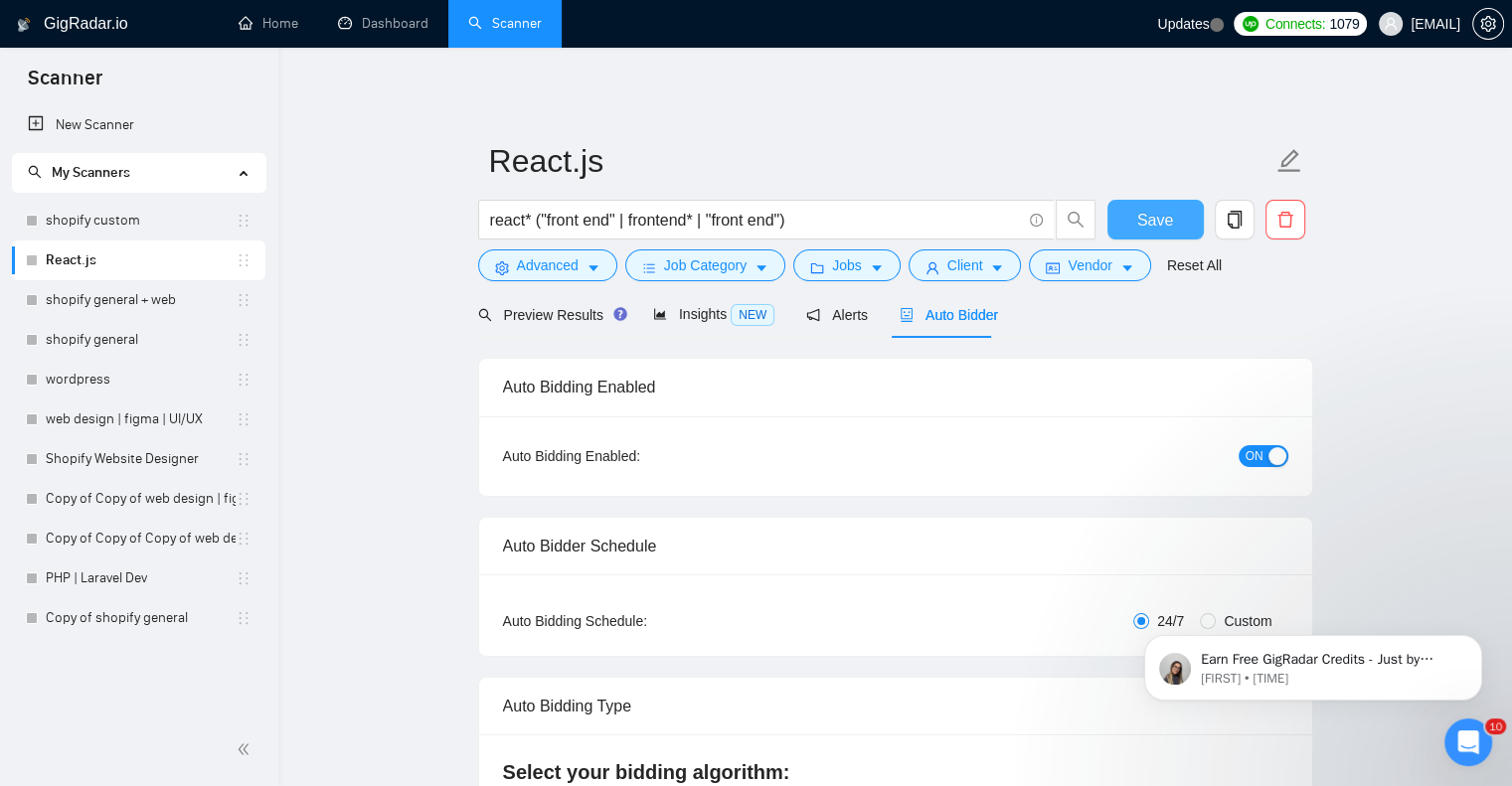 click on "Save" at bounding box center (1155, 220) 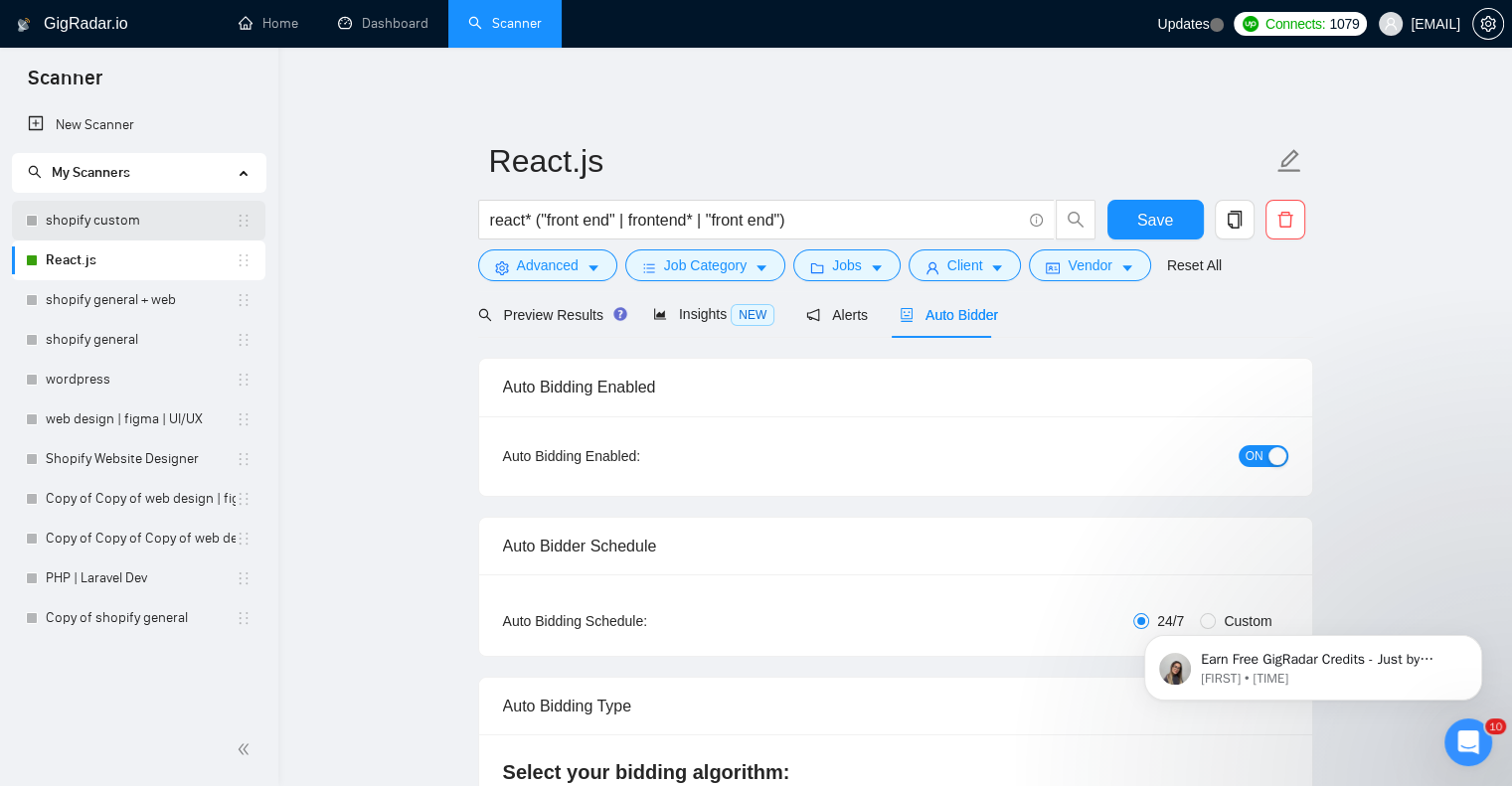 click on "shopify custom" at bounding box center [140, 221] 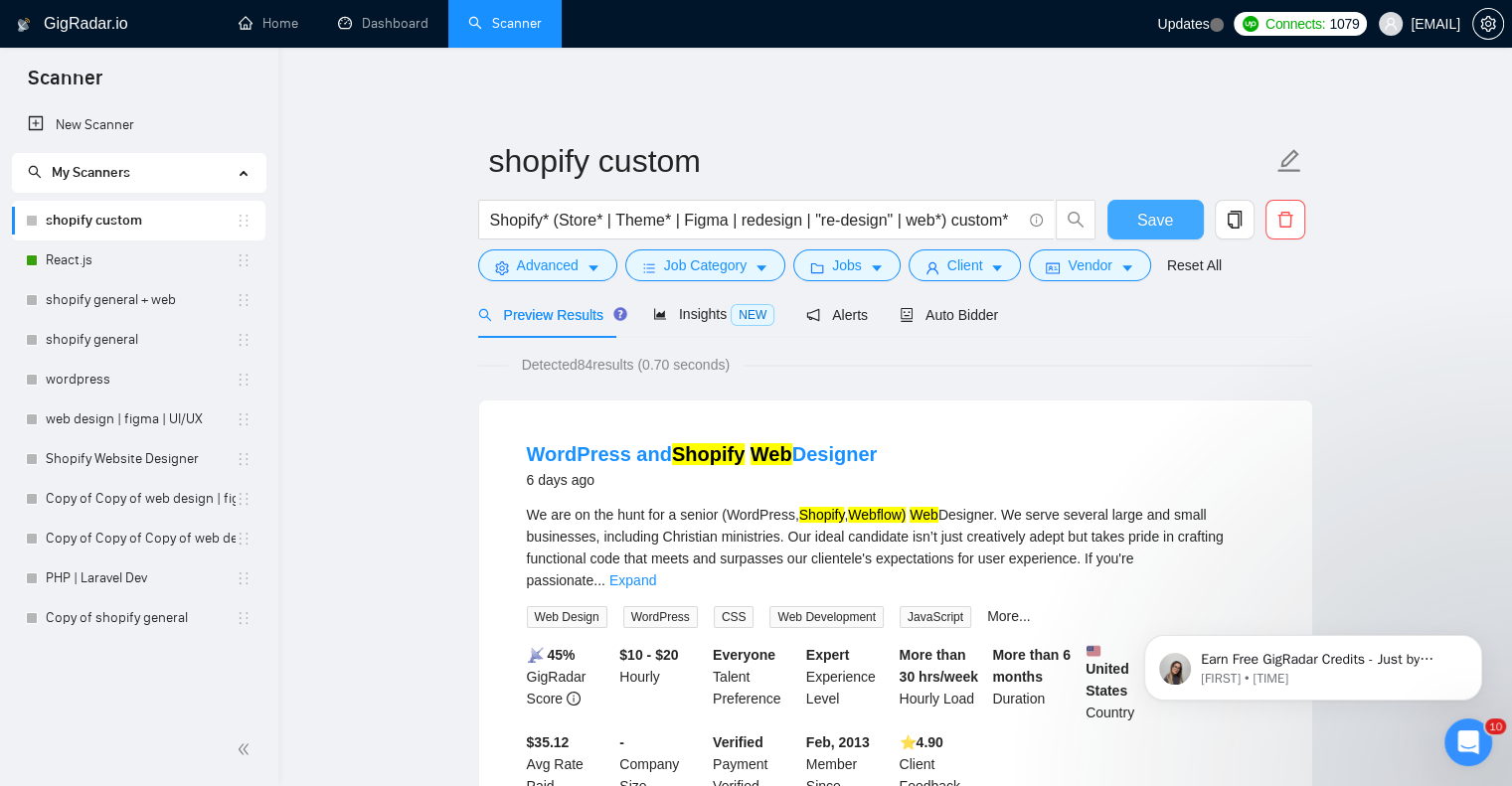 drag, startPoint x: 1141, startPoint y: 222, endPoint x: 1378, endPoint y: 342, distance: 265.64826 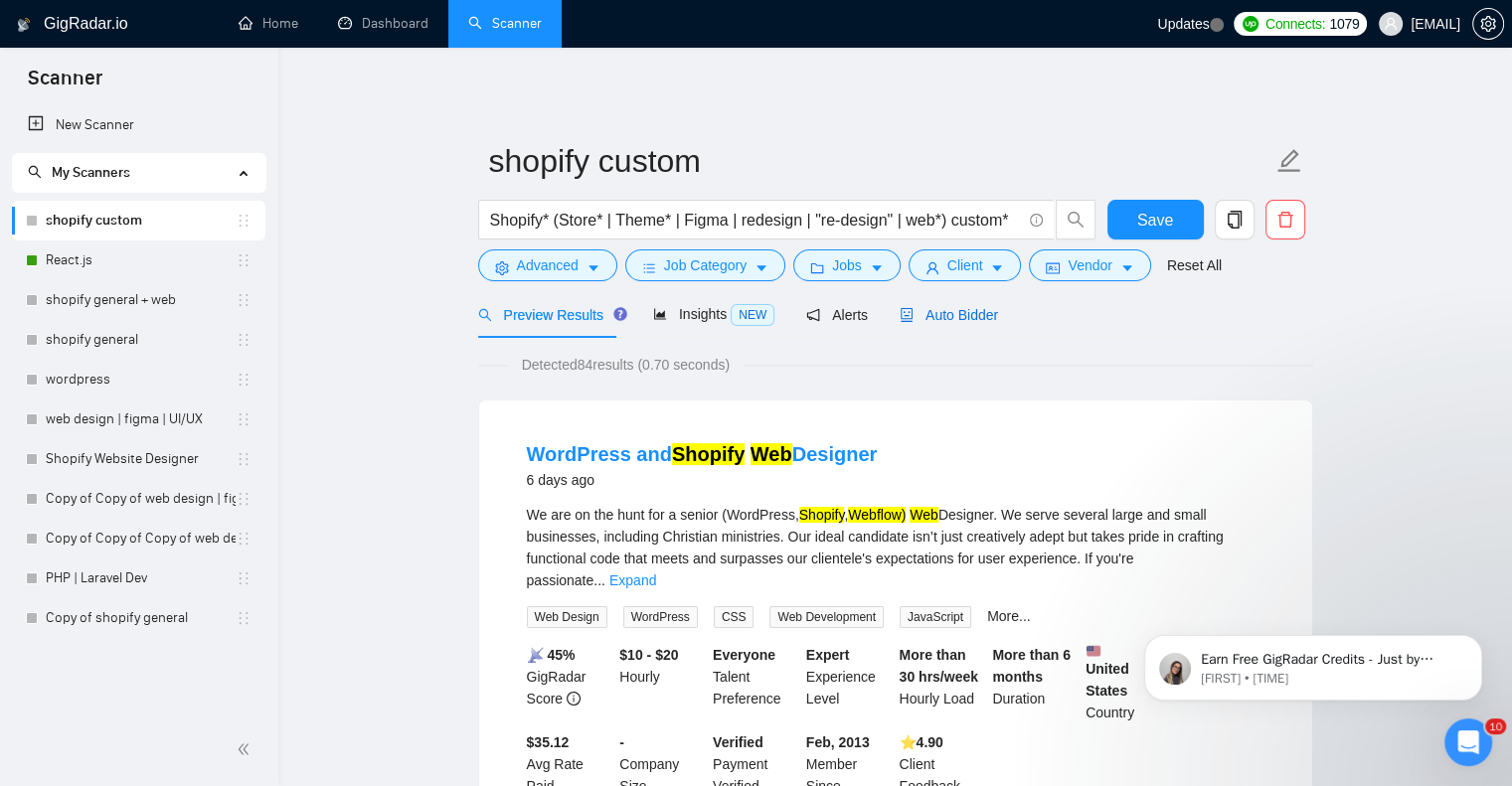 click on "Auto Bidder" at bounding box center [948, 315] 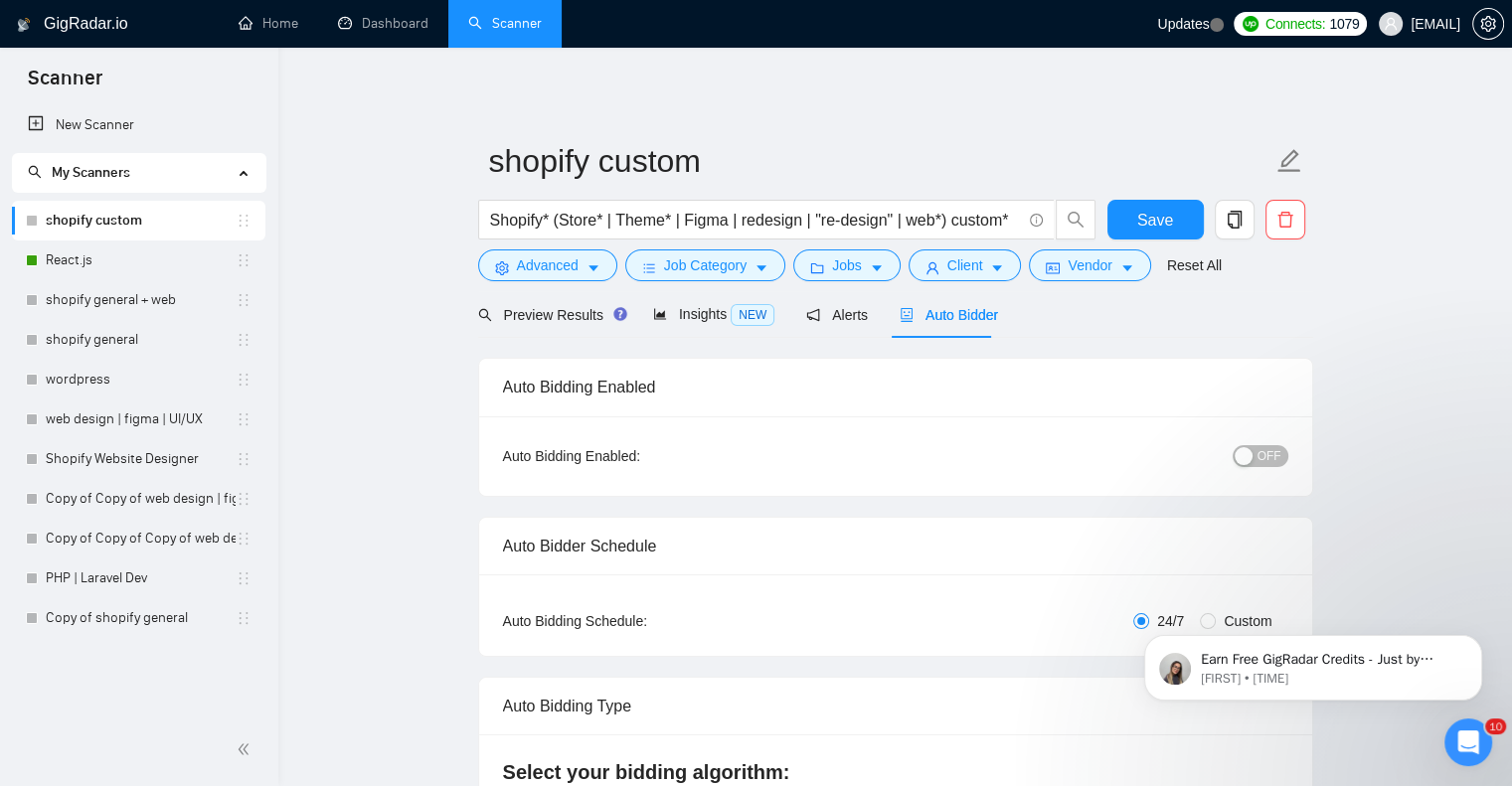 click on "OFF" at bounding box center (1269, 456) 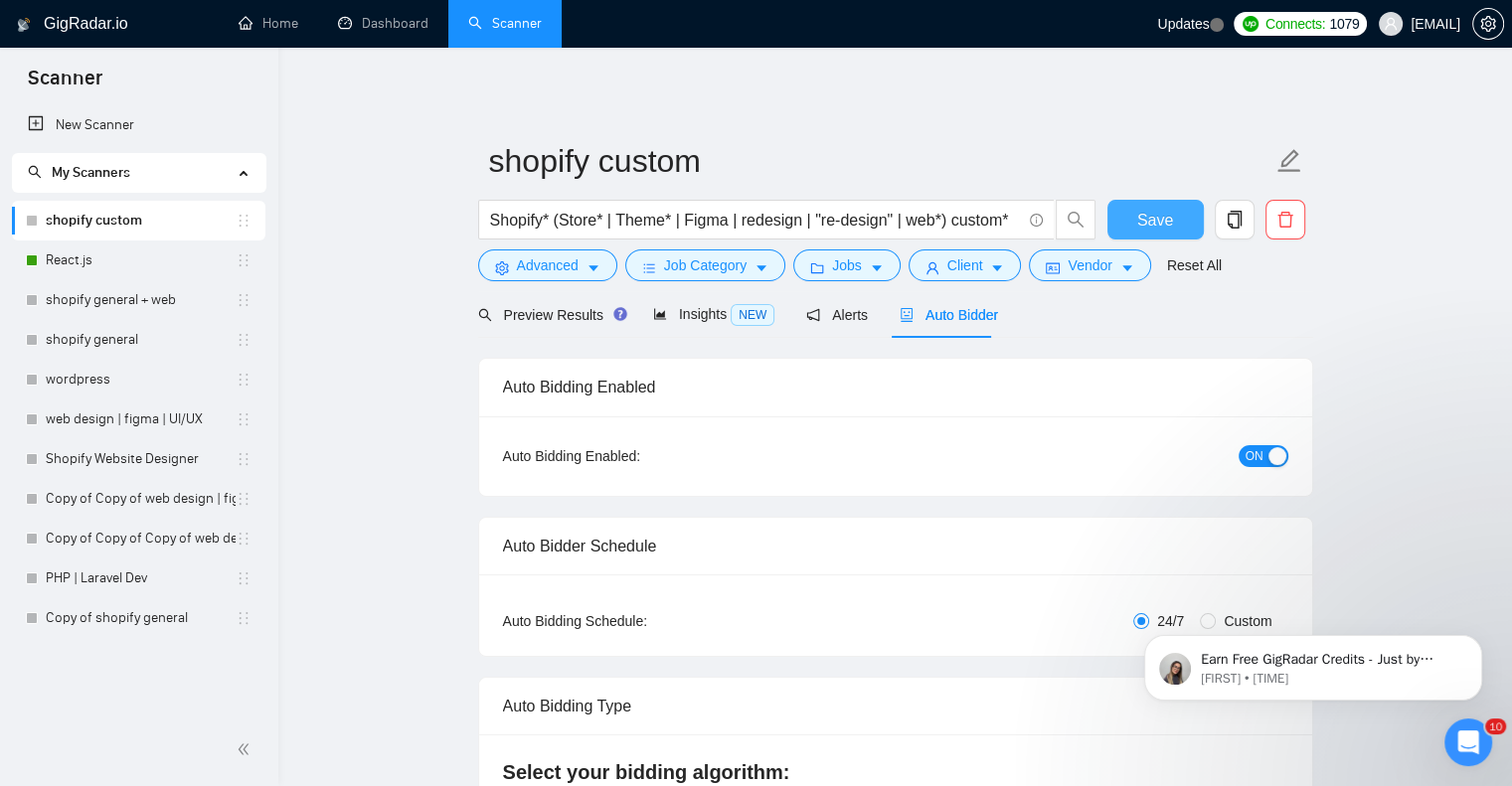 click on "Save" at bounding box center [1155, 220] 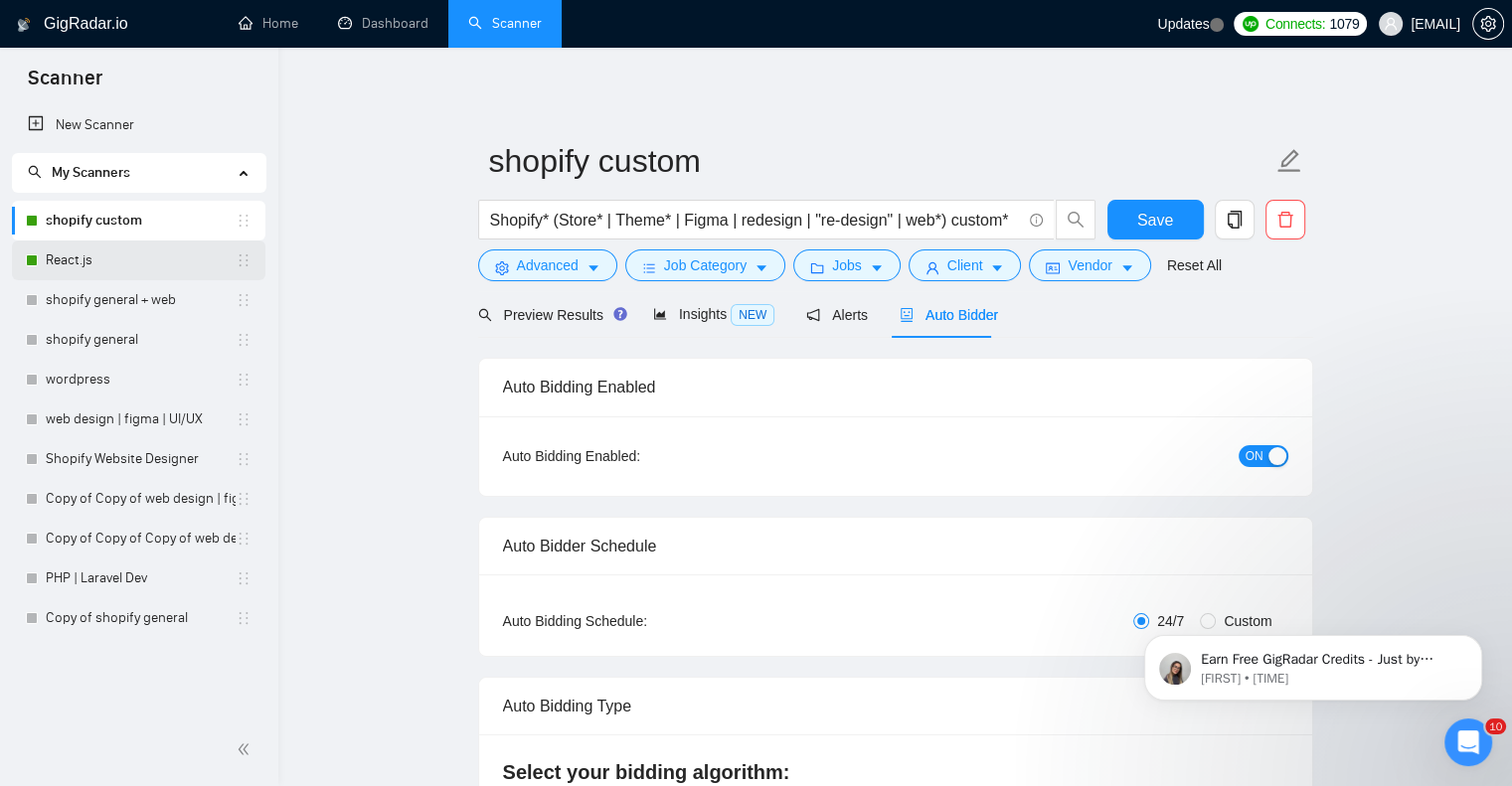 click on "React.js" at bounding box center (140, 260) 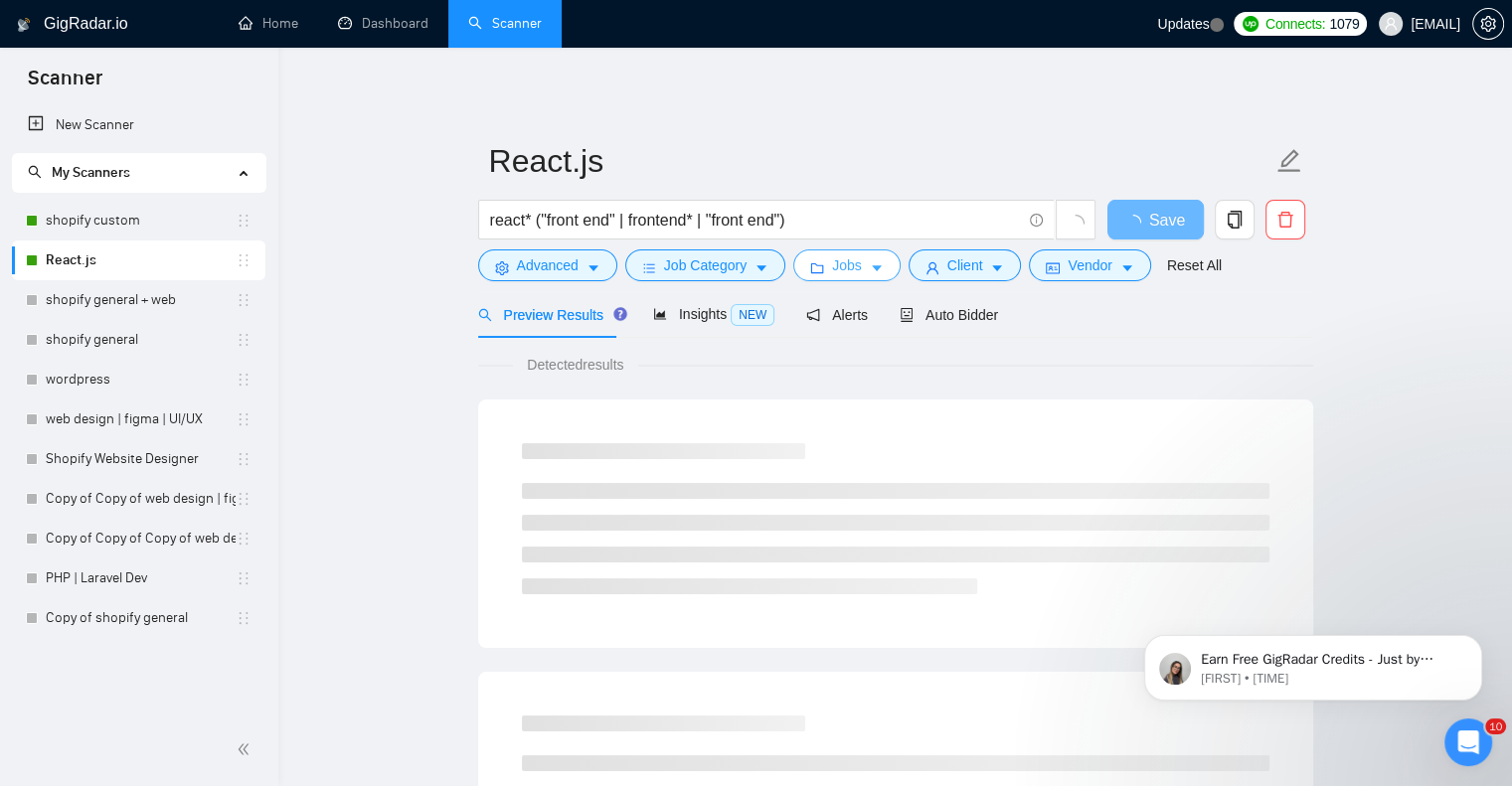 click on "Jobs" at bounding box center (847, 265) 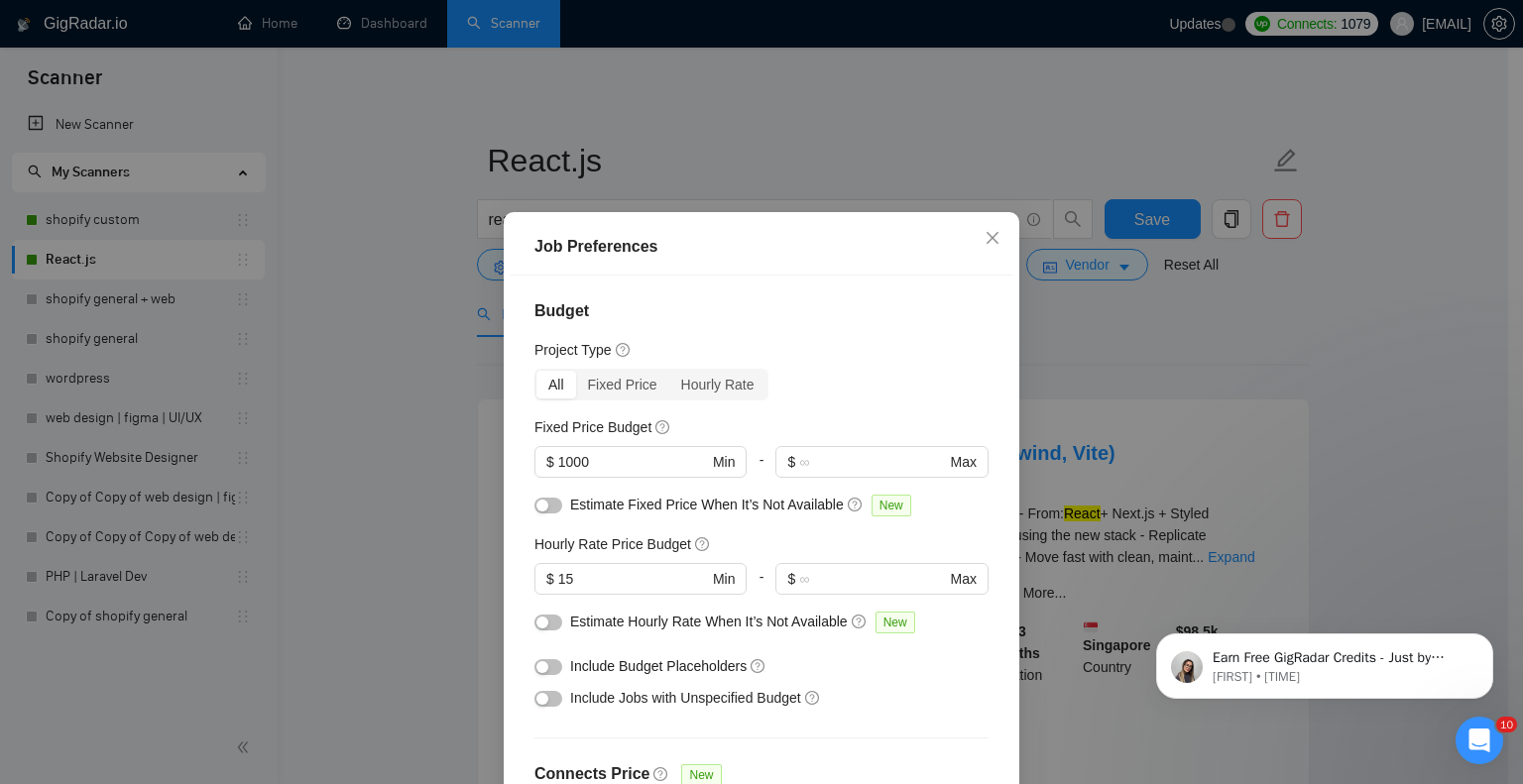 click on "Job Preferences Budget Project Type All Fixed Price Hourly Rate   Fixed Price Budget $ 1000 Min - $ Max Estimate Fixed Price When It’s Not Available New   Hourly Rate Price Budget $ 15 Min - $ Max Estimate Hourly Rate When It’s Not Available New Include Budget Placeholders Include Jobs with Unspecified Budget   Connects Price New Min - 22 Max Project Duration   Unspecified Less than 1 month 1 to 3 months 3 to 6 months More than 6 months Hourly Workload   Unspecified <30 hrs/week >30 hrs/week Hours TBD Unsure Job Posting Questions New   Any posting questions Description Preferences Description Size New   Any description size Reset OK" at bounding box center [762, 392] 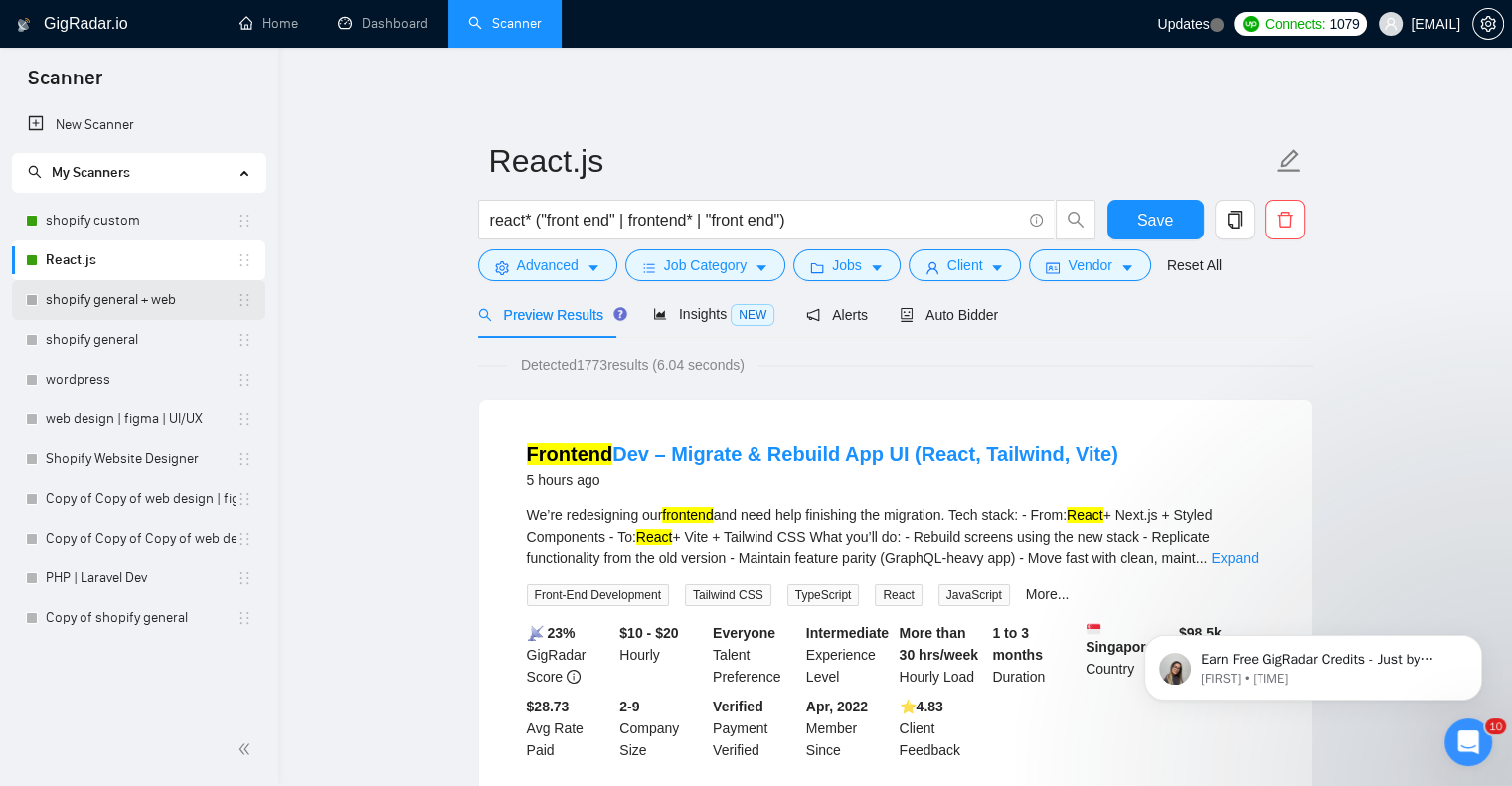 click on "shopify general + web" at bounding box center (140, 300) 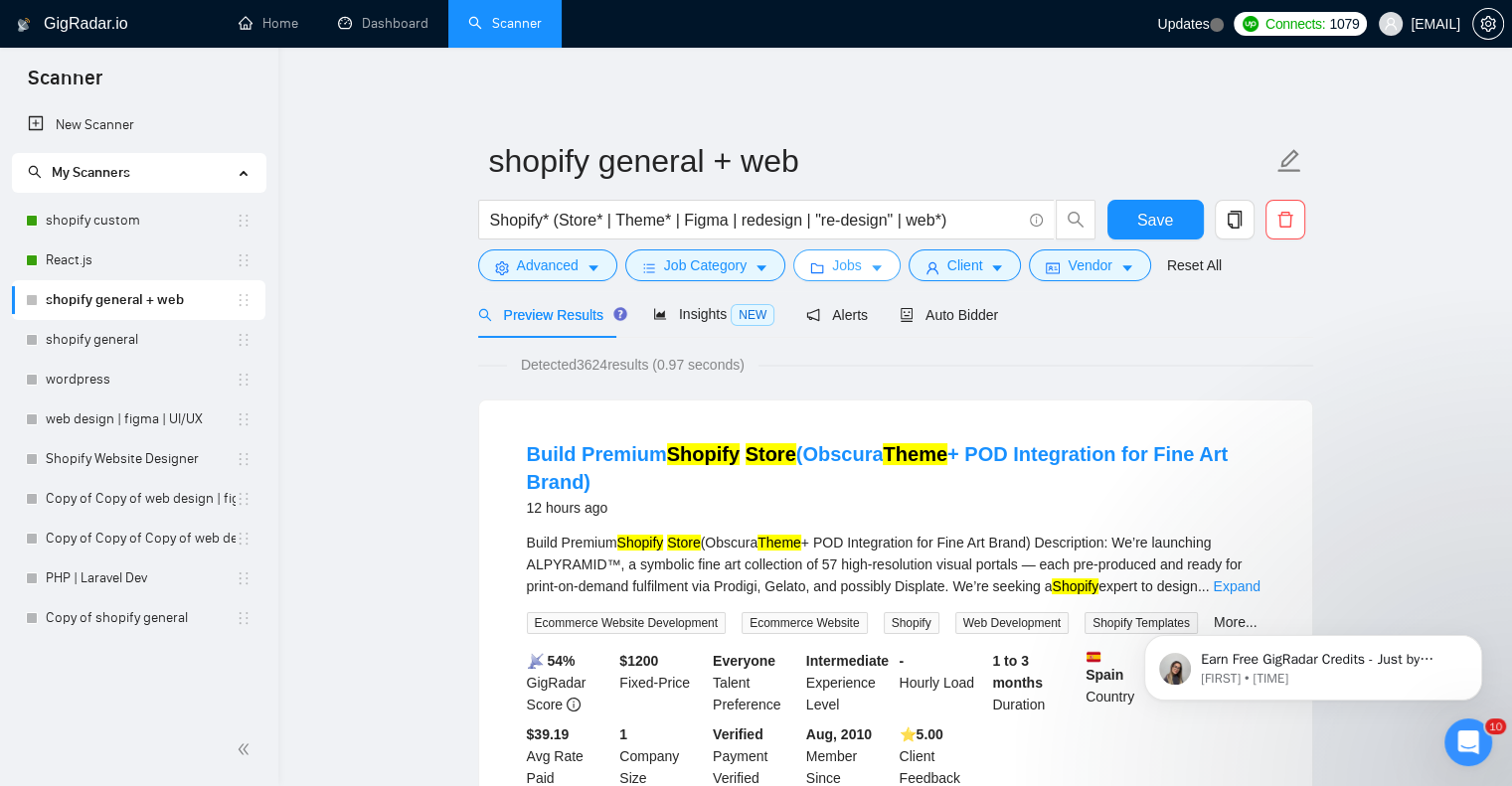 click on "Jobs" at bounding box center [847, 265] 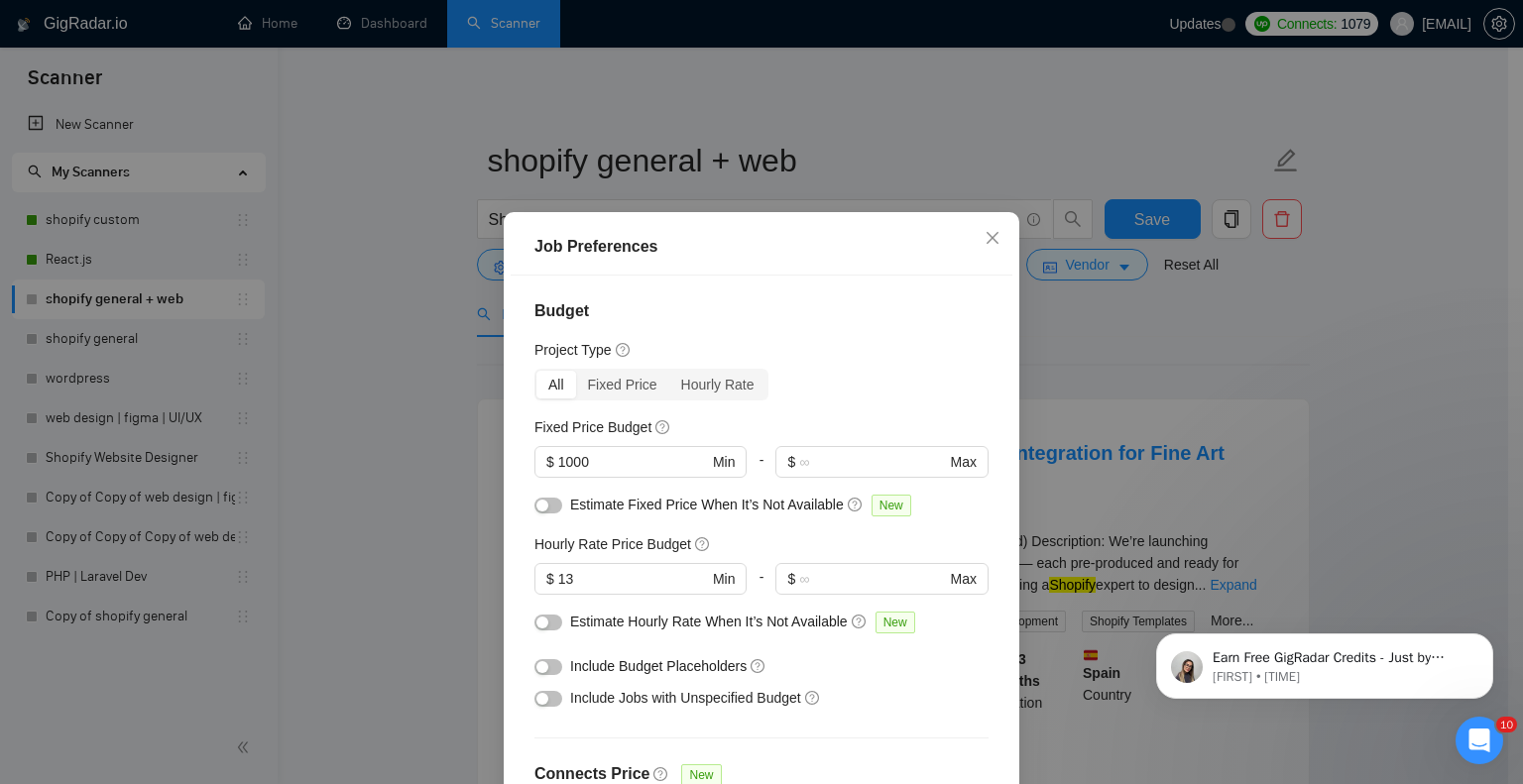 click on "Job Preferences Budget Project Type All Fixed Price Hourly Rate   Fixed Price Budget $ 1000 Min - $ Max Estimate Fixed Price When It’s Not Available New   Hourly Rate Price Budget $ 13 Min - $ Max Estimate Hourly Rate When It’s Not Available New Include Budget Placeholders Include Jobs with Unspecified Budget   Connects Price New Min - 22 Max Project Duration   Unspecified Less than 1 month 1 to 3 months 3 to 6 months More than 6 months Hourly Workload   Unspecified <30 hrs/week >30 hrs/week Hours TBD Unsure Job Posting Questions New   Any posting questions Description Preferences Description Size New   Any description size Reset OK" at bounding box center (762, 392) 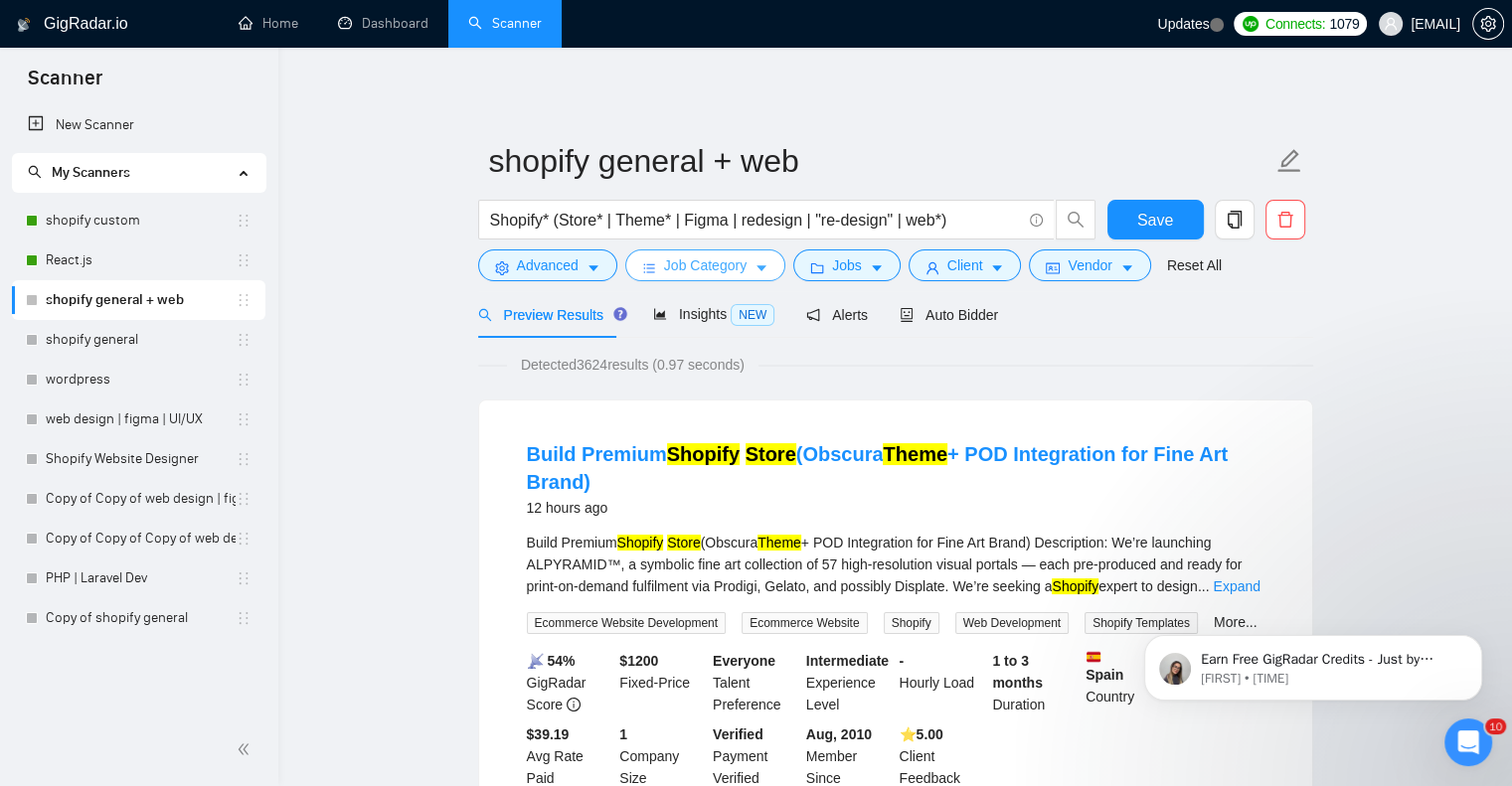 click on "Job Category" at bounding box center (705, 265) 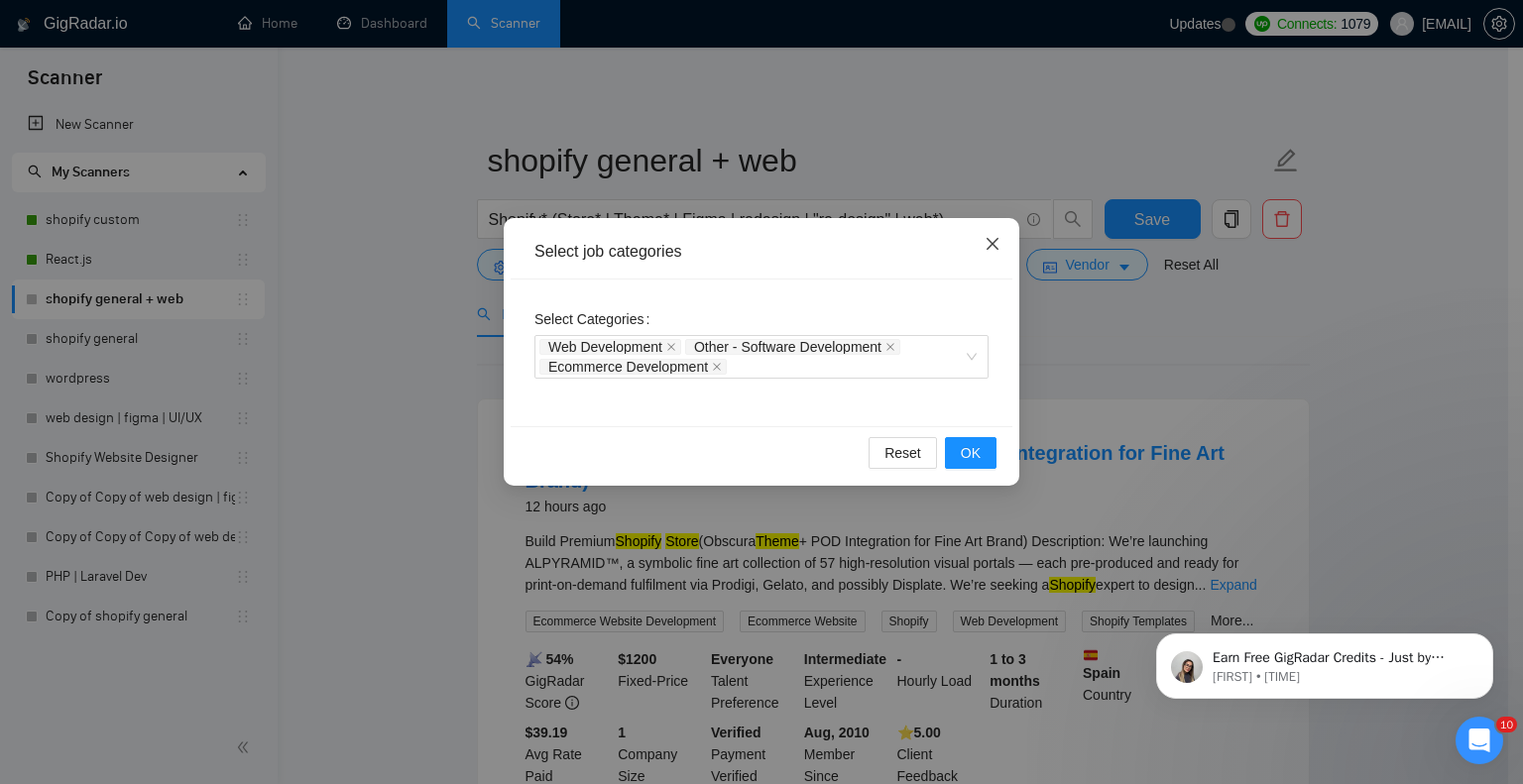 click at bounding box center (993, 245) 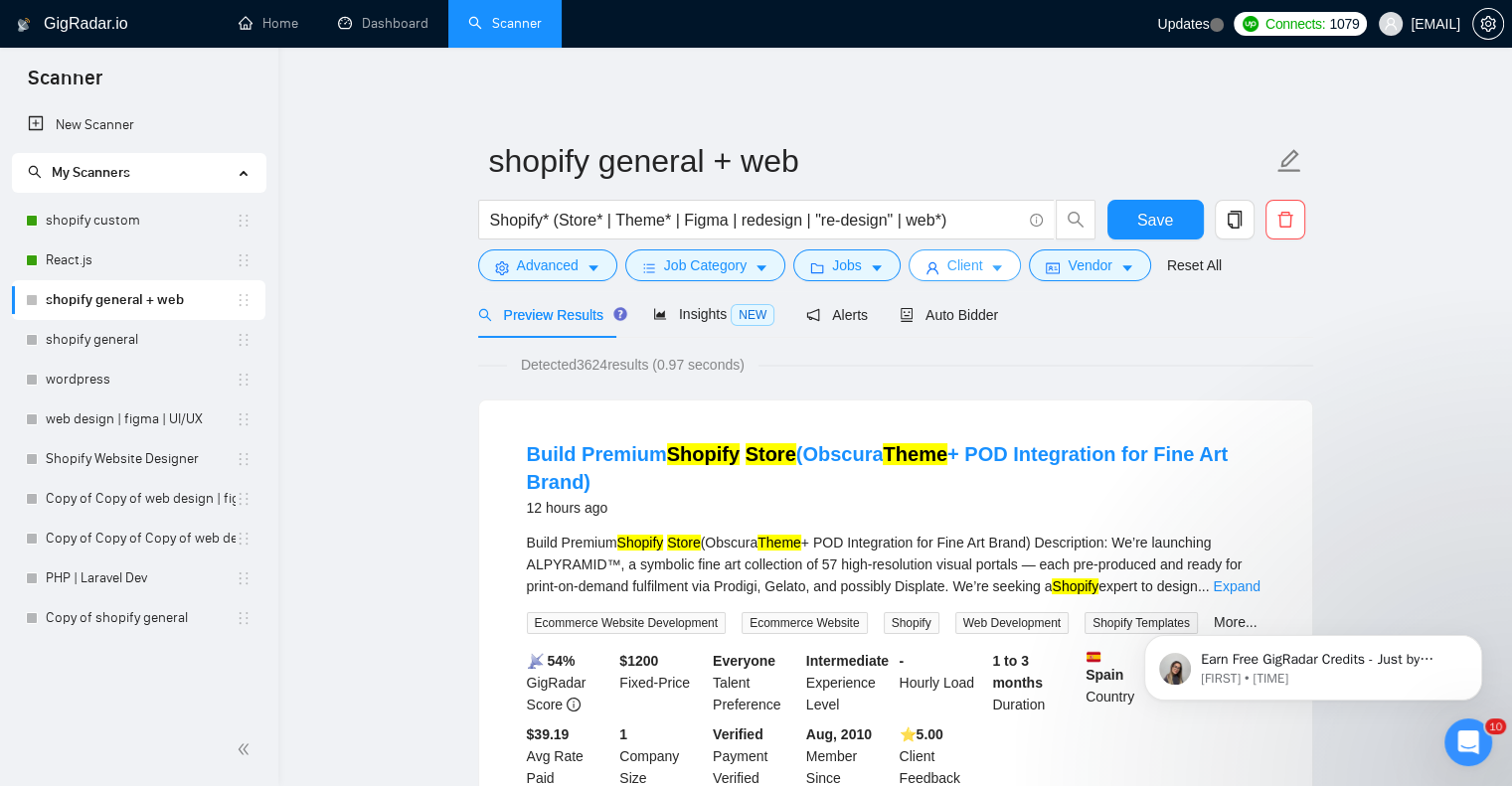 click on "Client" at bounding box center [965, 265] 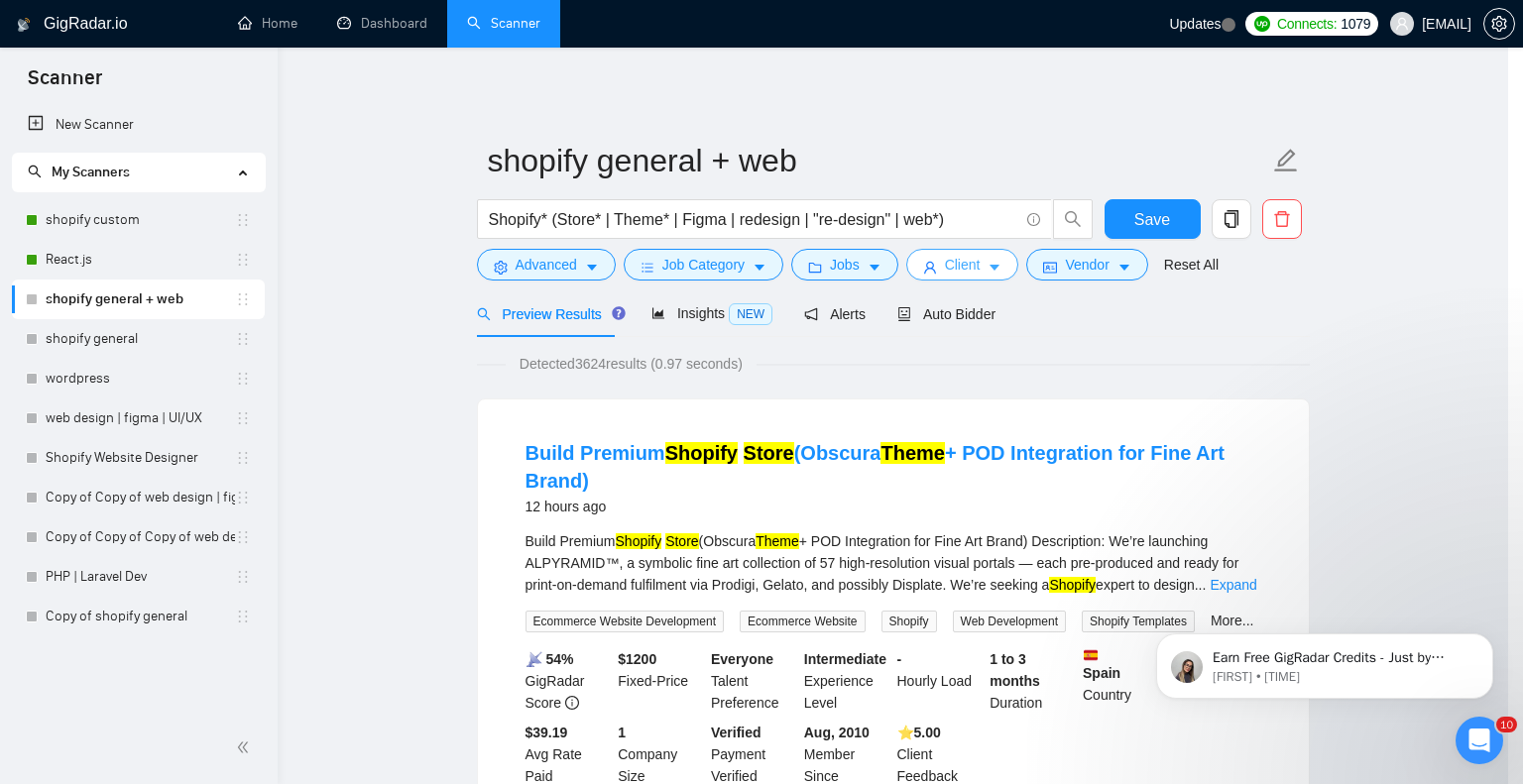 scroll, scrollTop: 770, scrollLeft: 0, axis: vertical 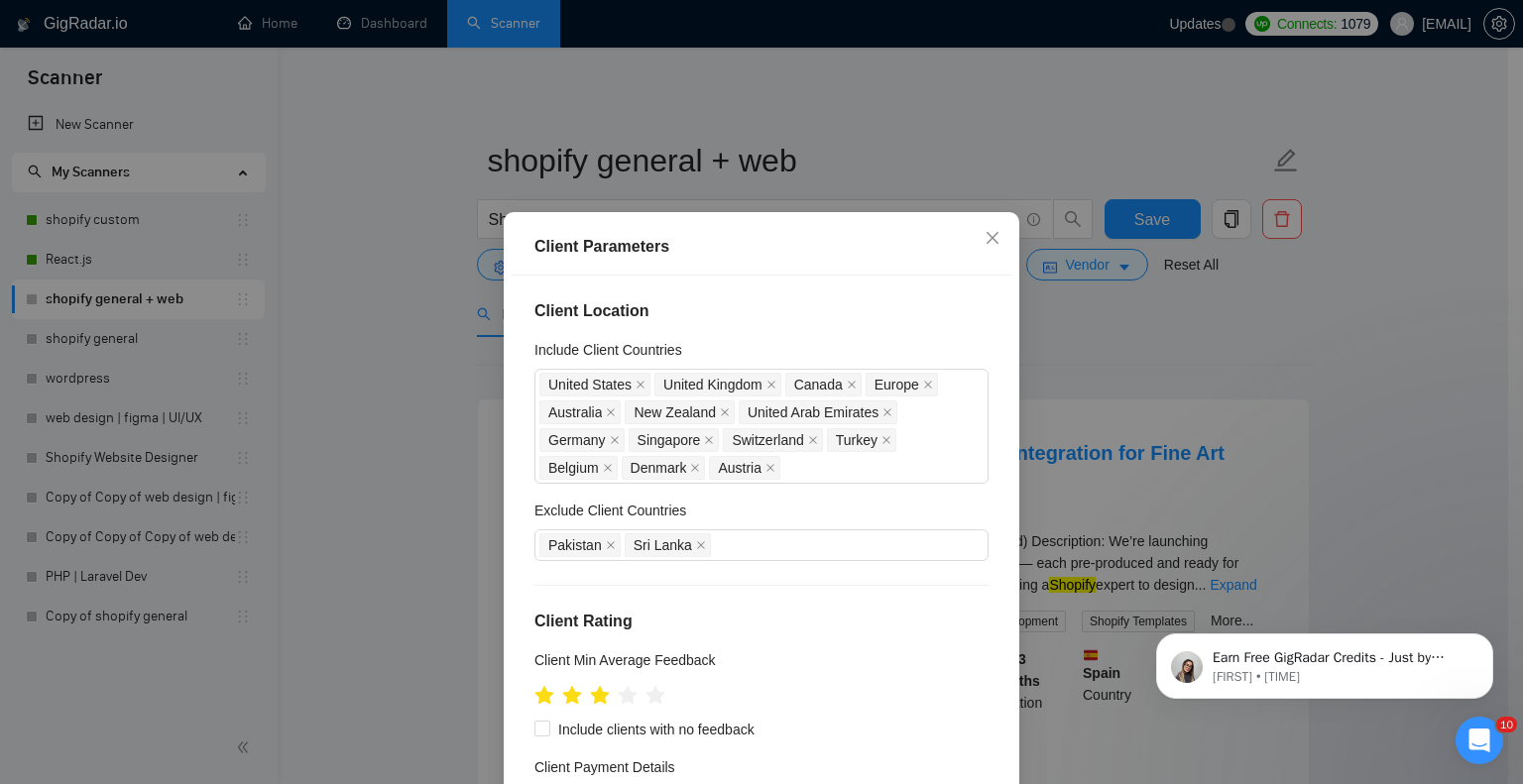 click on "Client Parameters Client Location Include Client Countries United States United Kingdom Canada Europe Australia New Zealand United Arab Emirates Germany Singapore Switzerland Turkey Belgium Denmark Austria   Exclude Client Countries Pakistan Sri Lanka   Client Rating Client Min Average Feedback Include clients with no feedback Client Payment Details Payment Verified Hire Rate Stats   Client Total Spent $ Min - $ Max Client Hire Rate New Low Rates Mid Rates High Rates     Avg Hourly Rate Paid New $ 15 Min - $ Max Include Clients without Sufficient History Client Profile Client Industry New   Any industry Client Company Size   Any company size Enterprise Clients New   Any clients Reset OK" at bounding box center (762, 392) 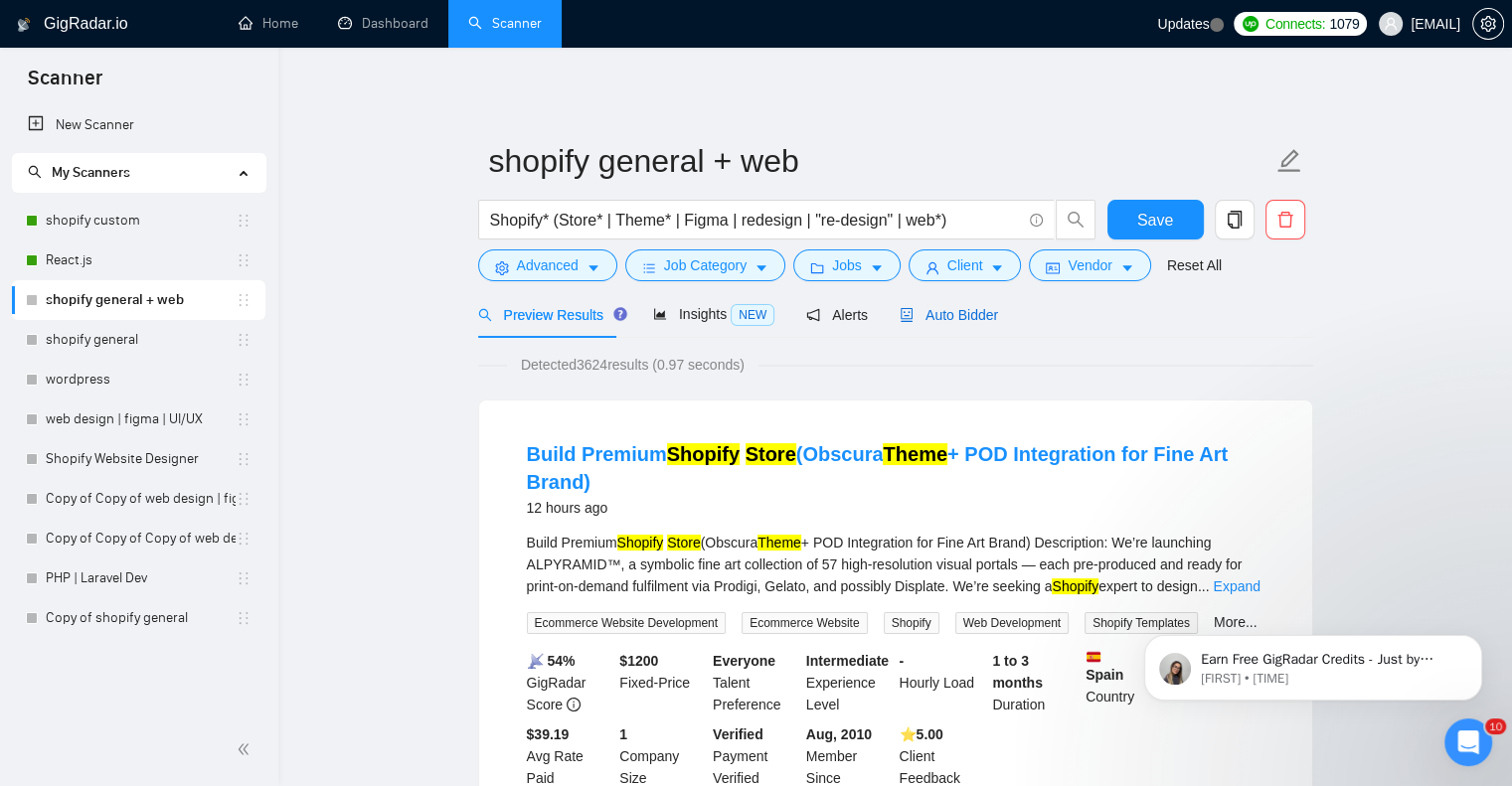 click on "Auto Bidder" at bounding box center (948, 315) 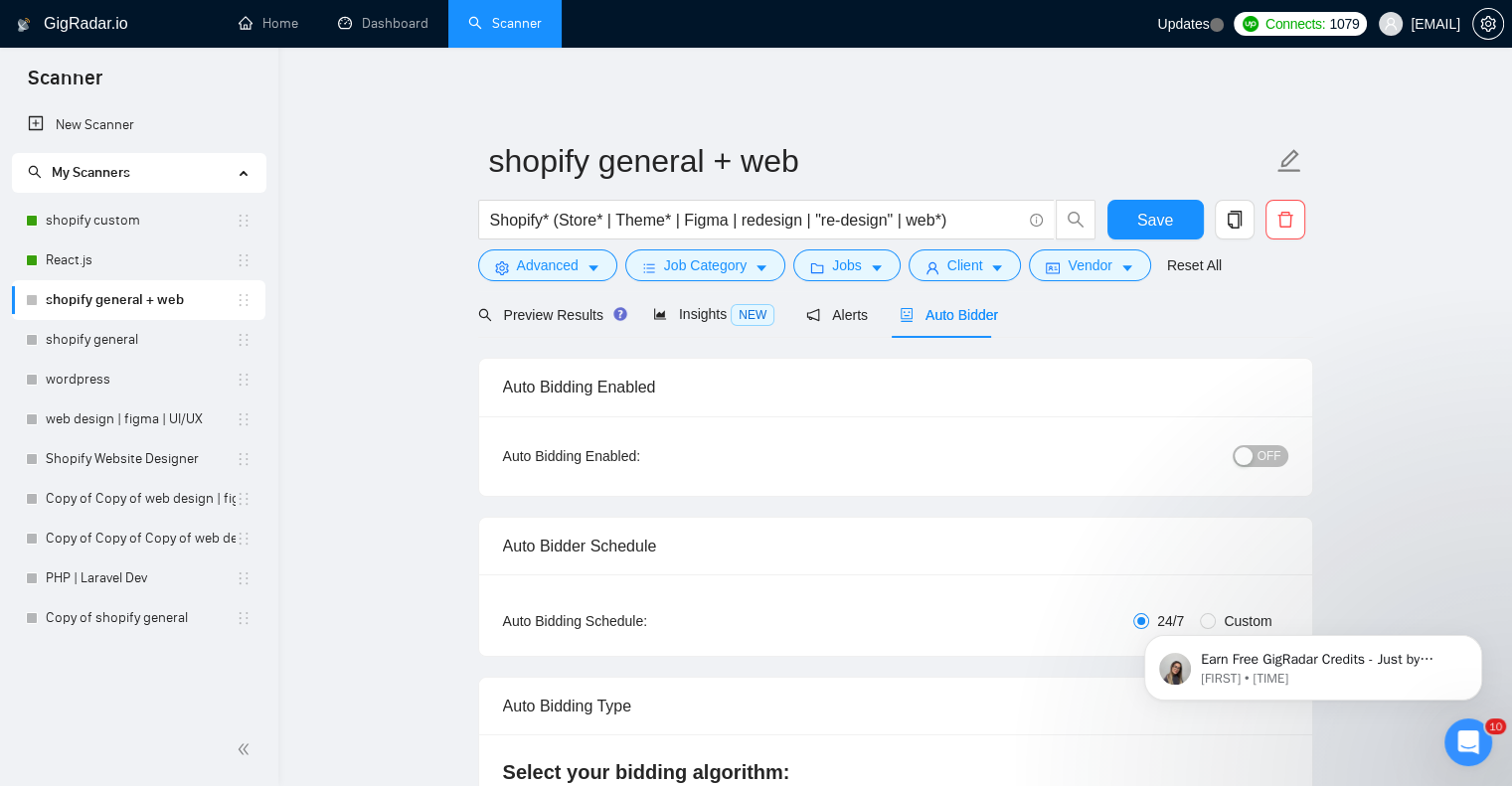 click on "OFF" at bounding box center [1269, 456] 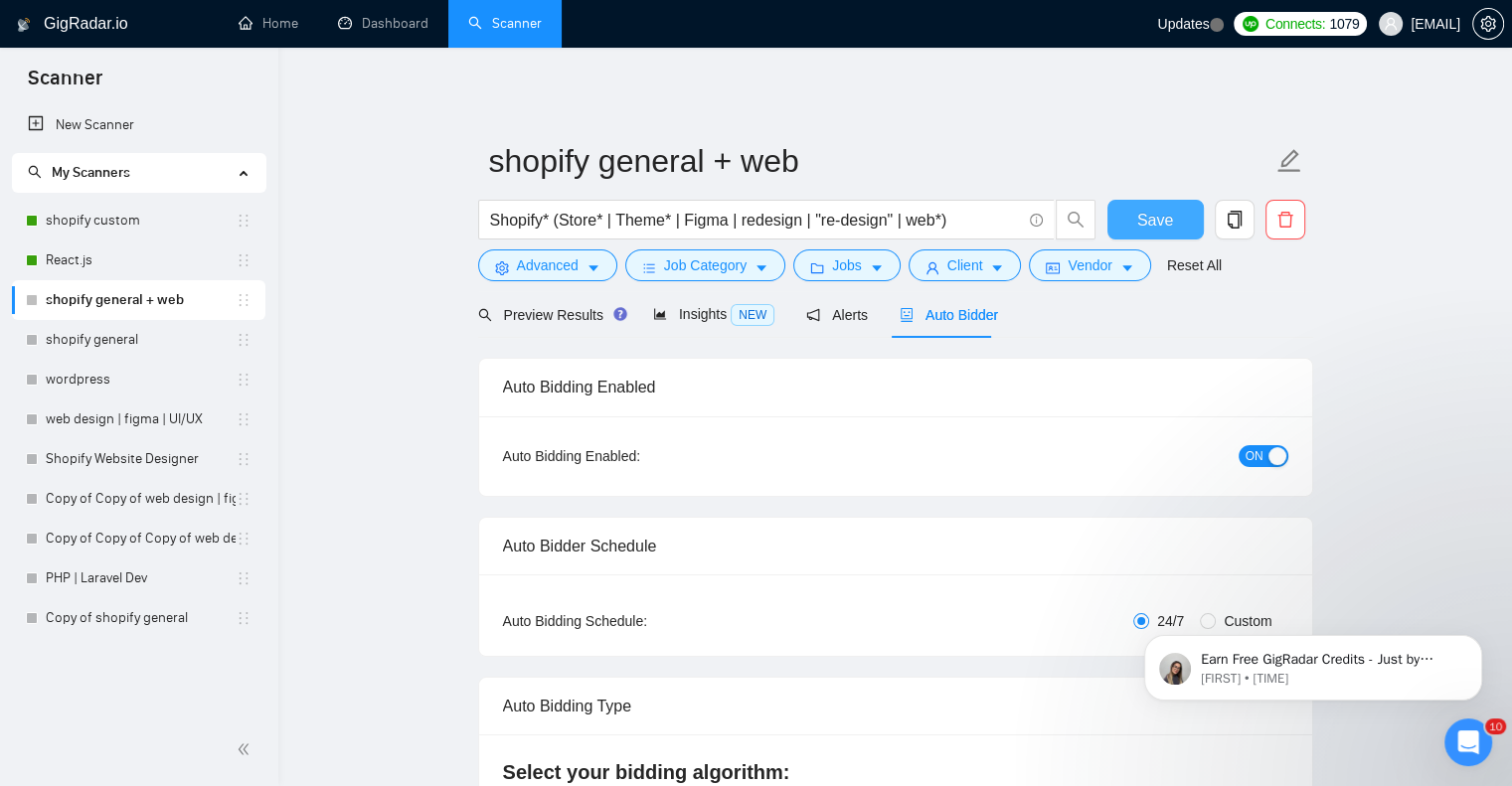 click on "Save" at bounding box center [1155, 220] 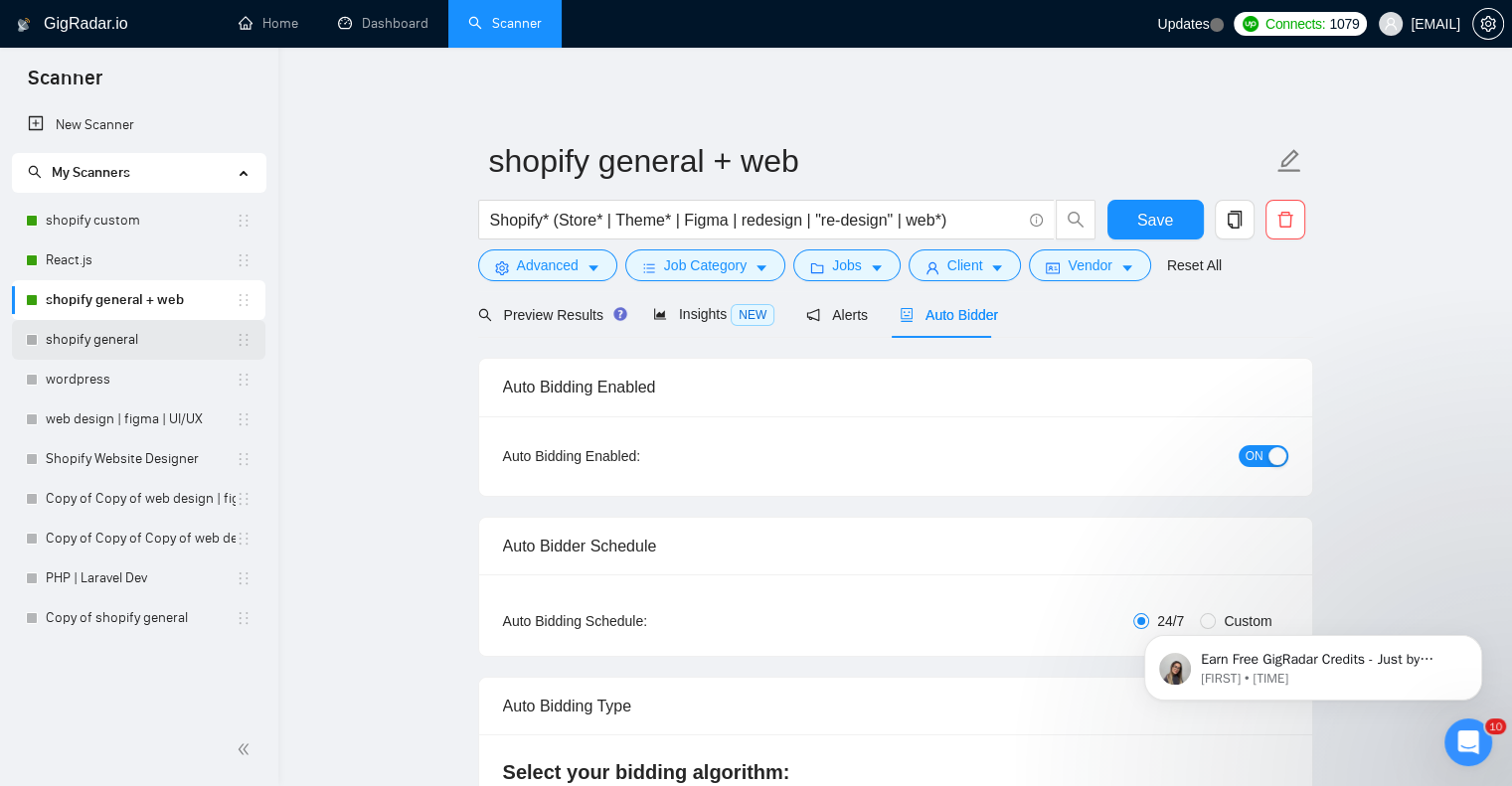 click on "shopify general" at bounding box center [140, 340] 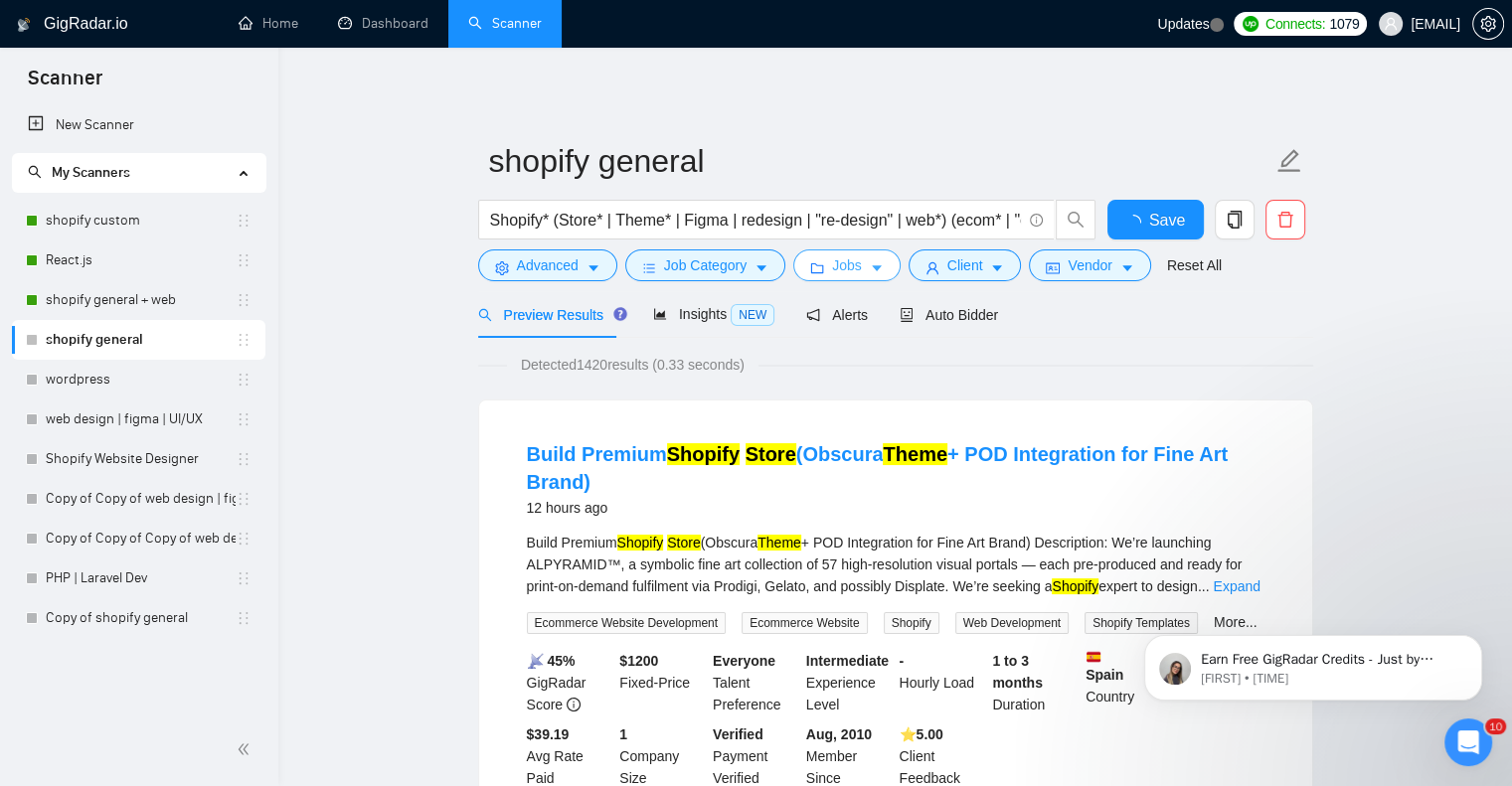 click on "Jobs" at bounding box center [847, 265] 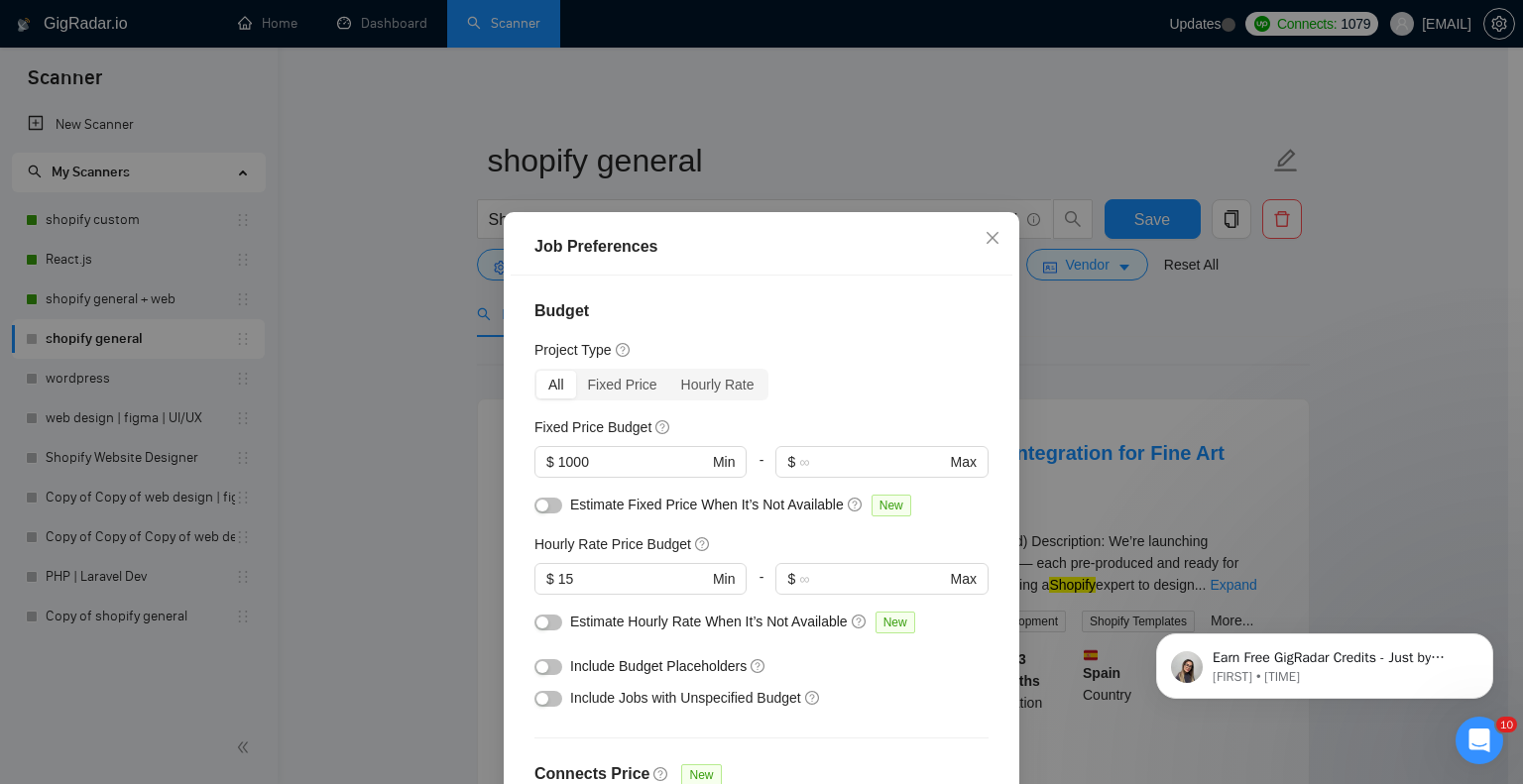 click on "Job Preferences Budget Project Type All Fixed Price Hourly Rate   Fixed Price Budget $ 1000 Min - $ Max Estimate Fixed Price When It’s Not Available New   Hourly Rate Price Budget $ 15 Min - $ Max Estimate Hourly Rate When It’s Not Available New Include Budget Placeholders Include Jobs with Unspecified Budget   Connects Price New Min - 22 Max Project Duration   Unspecified Less than 1 month 1 to 3 months 3 to 6 months More than 6 months Hourly Workload   Unspecified <30 hrs/week >30 hrs/week Hours TBD Unsure Job Posting Questions New   Any posting questions Description Preferences Description Size New   Any description size Reset OK" at bounding box center [762, 392] 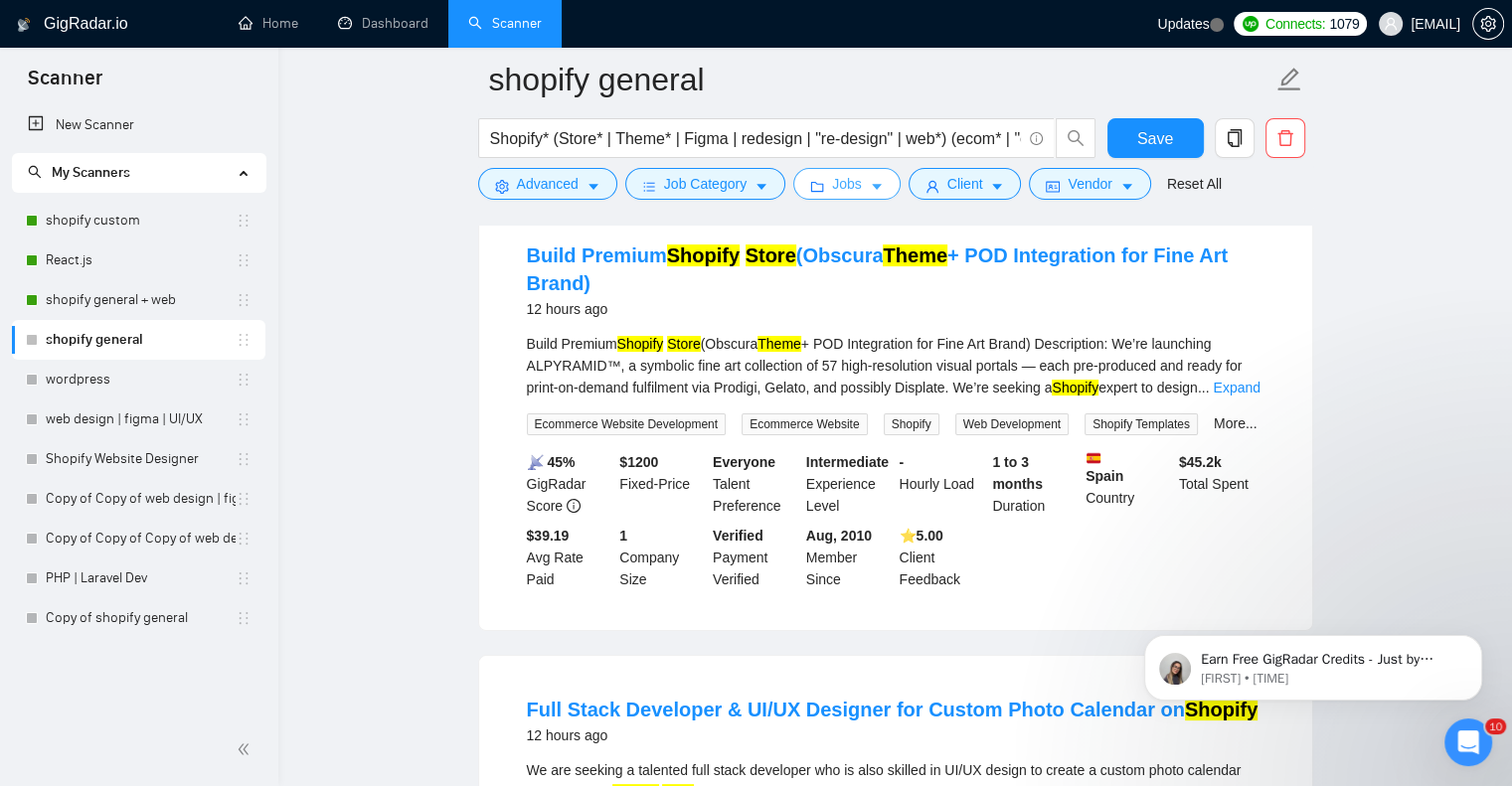 scroll, scrollTop: 0, scrollLeft: 0, axis: both 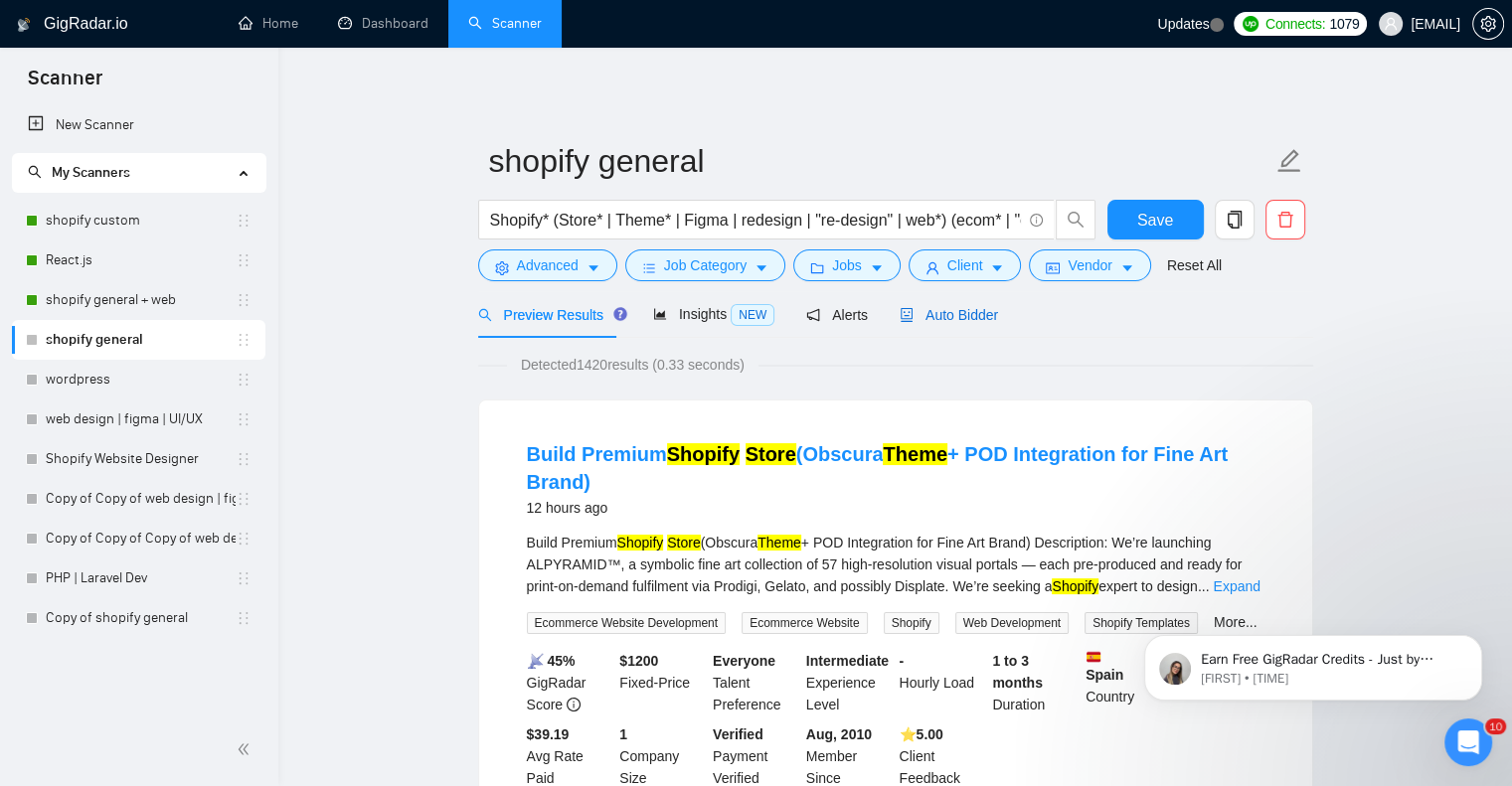 click on "Auto Bidder" at bounding box center (948, 315) 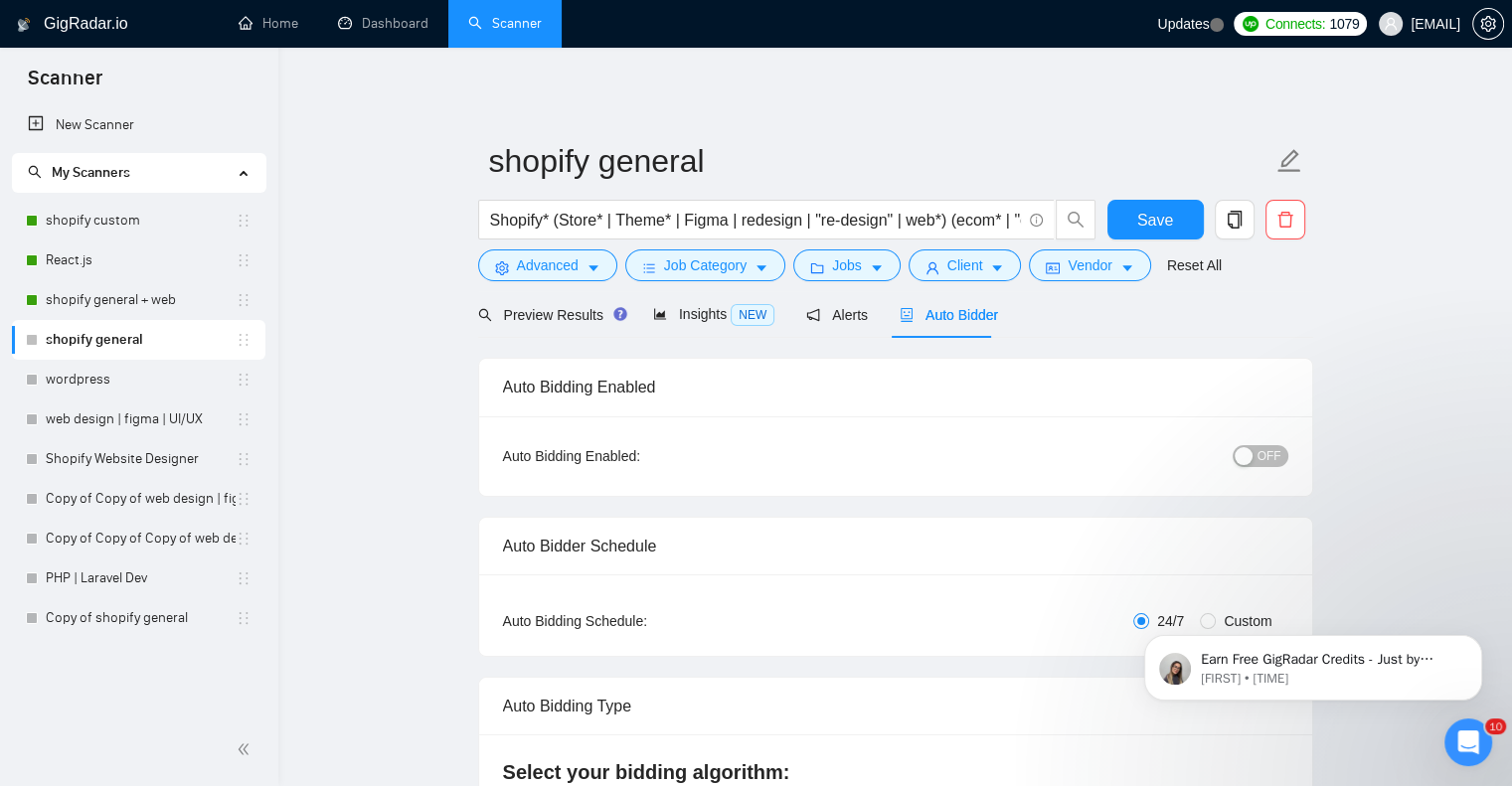 click on "OFF" at bounding box center (1269, 456) 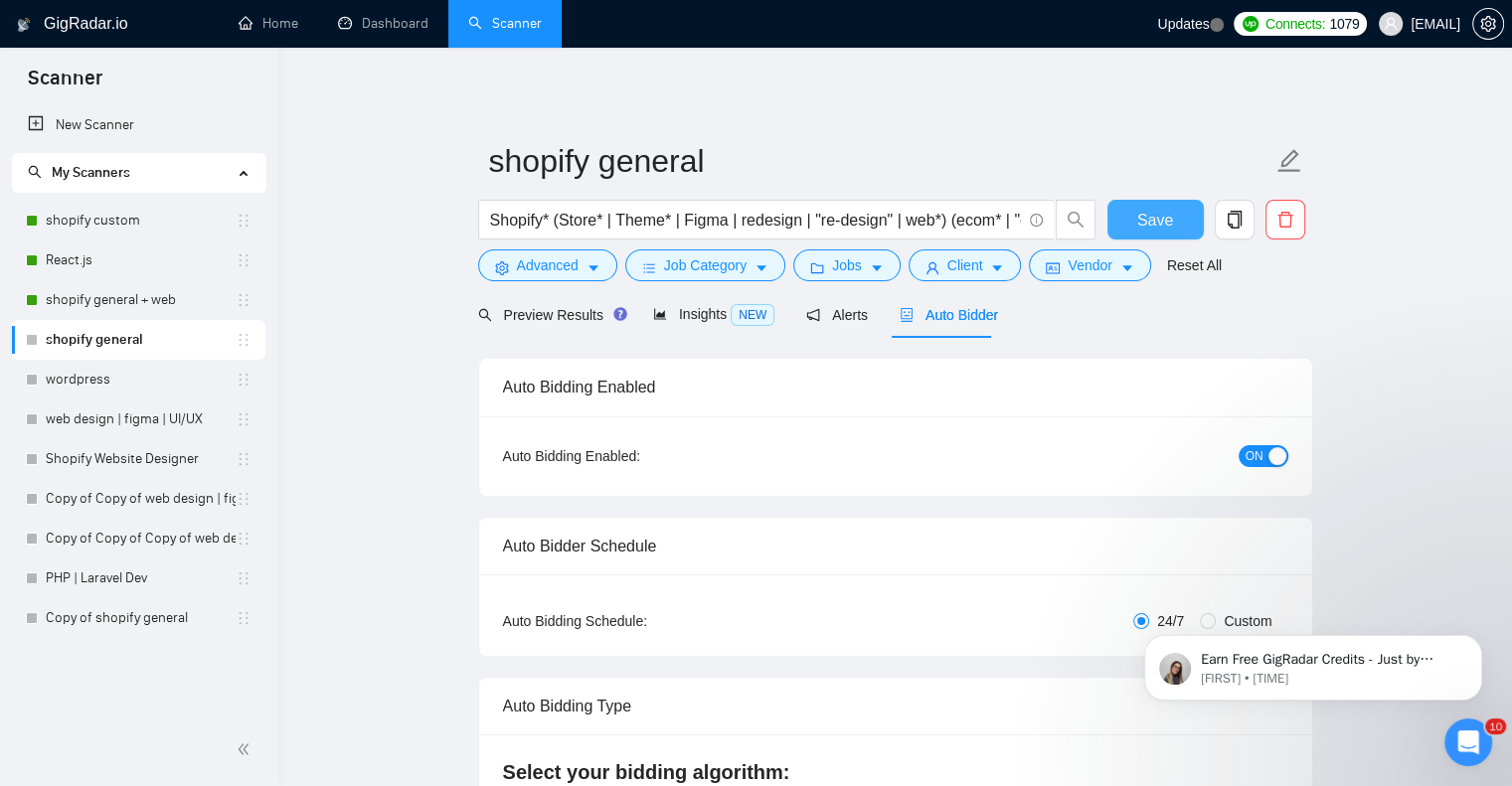 click on "Save" at bounding box center [1155, 220] 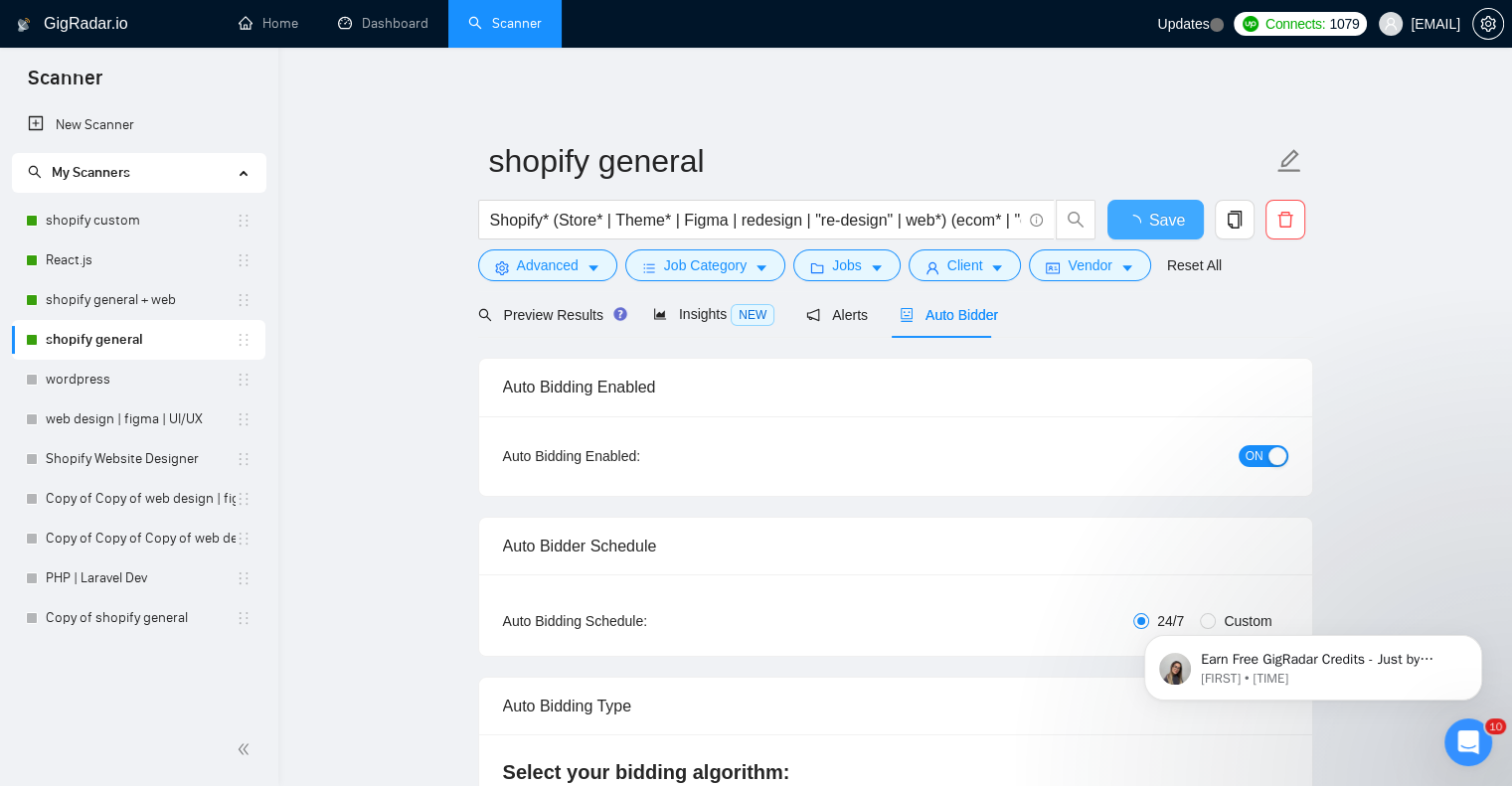 type 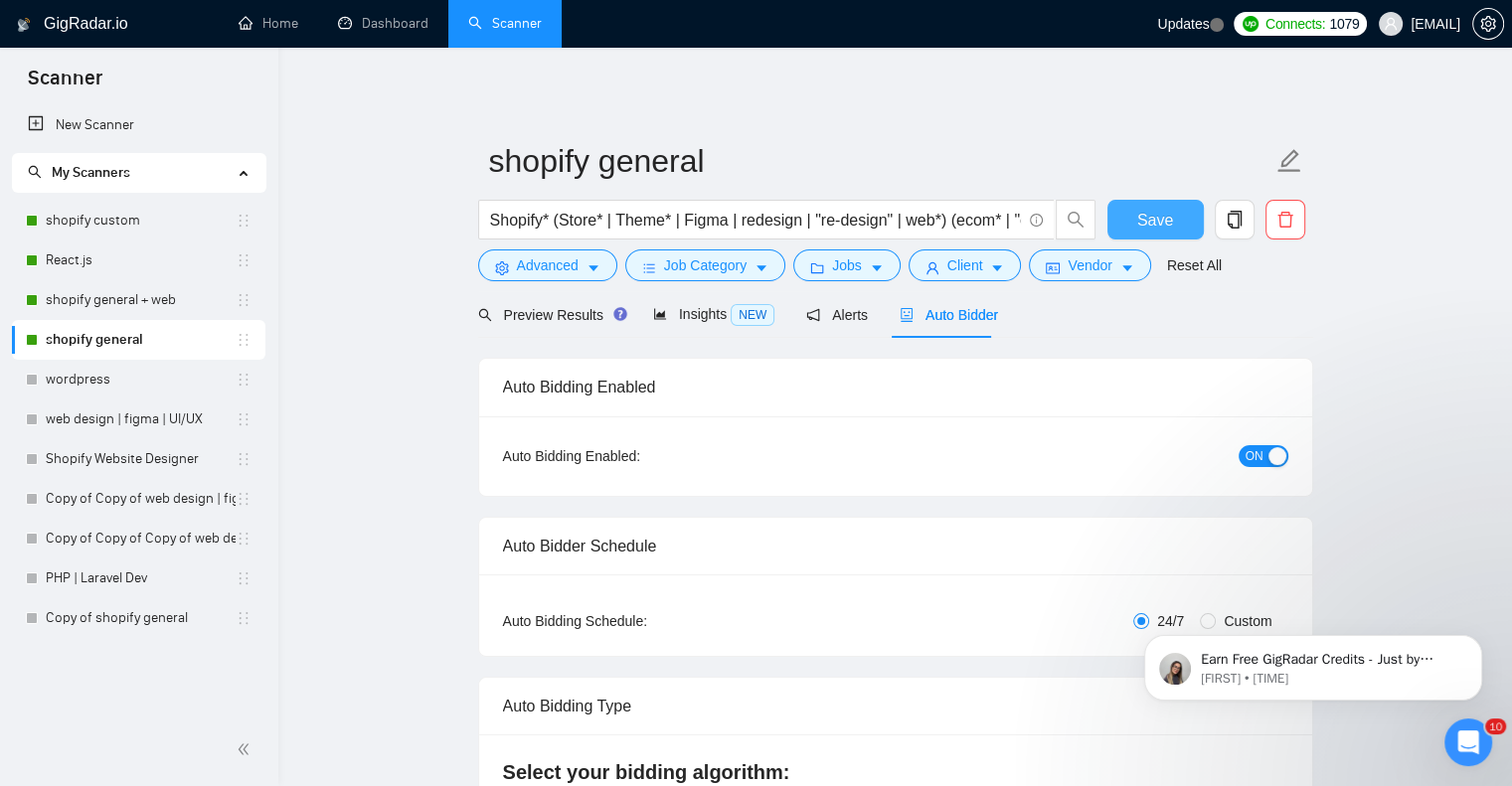 type 